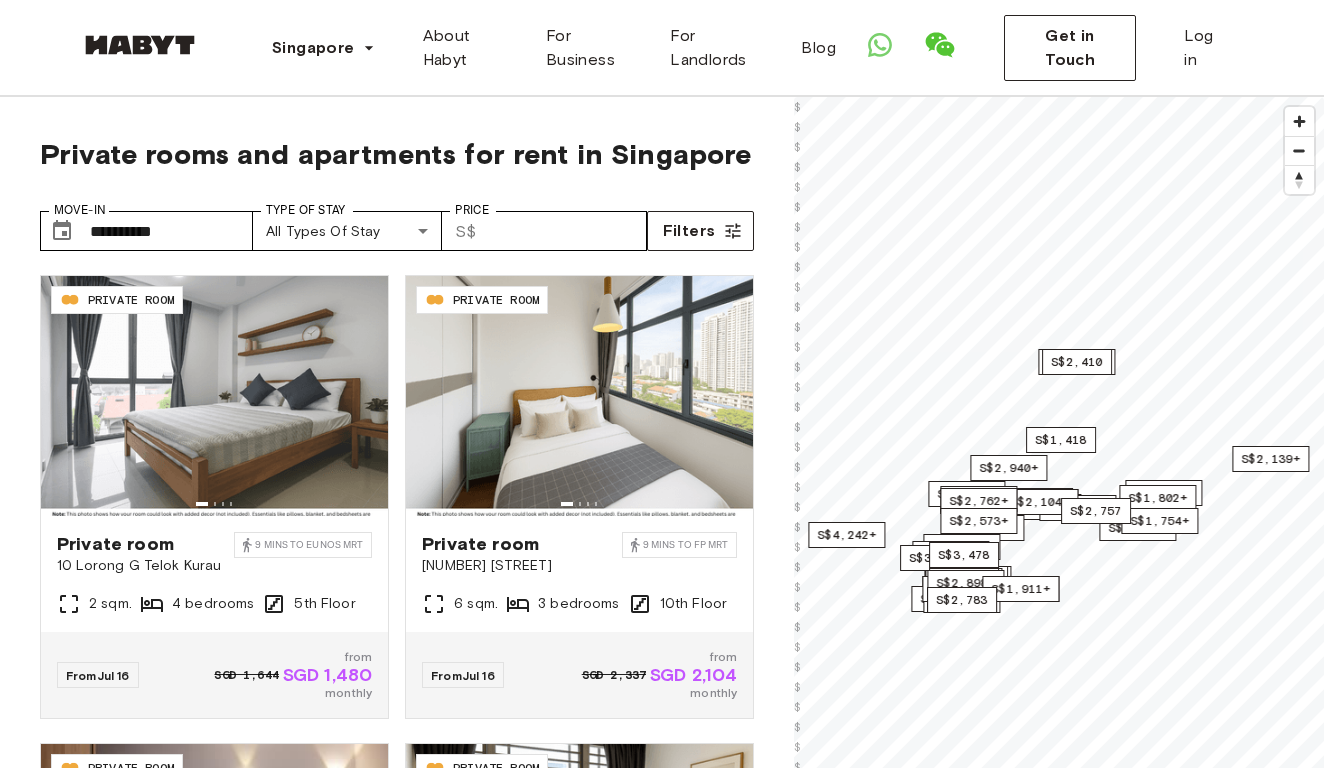 scroll, scrollTop: 0, scrollLeft: 0, axis: both 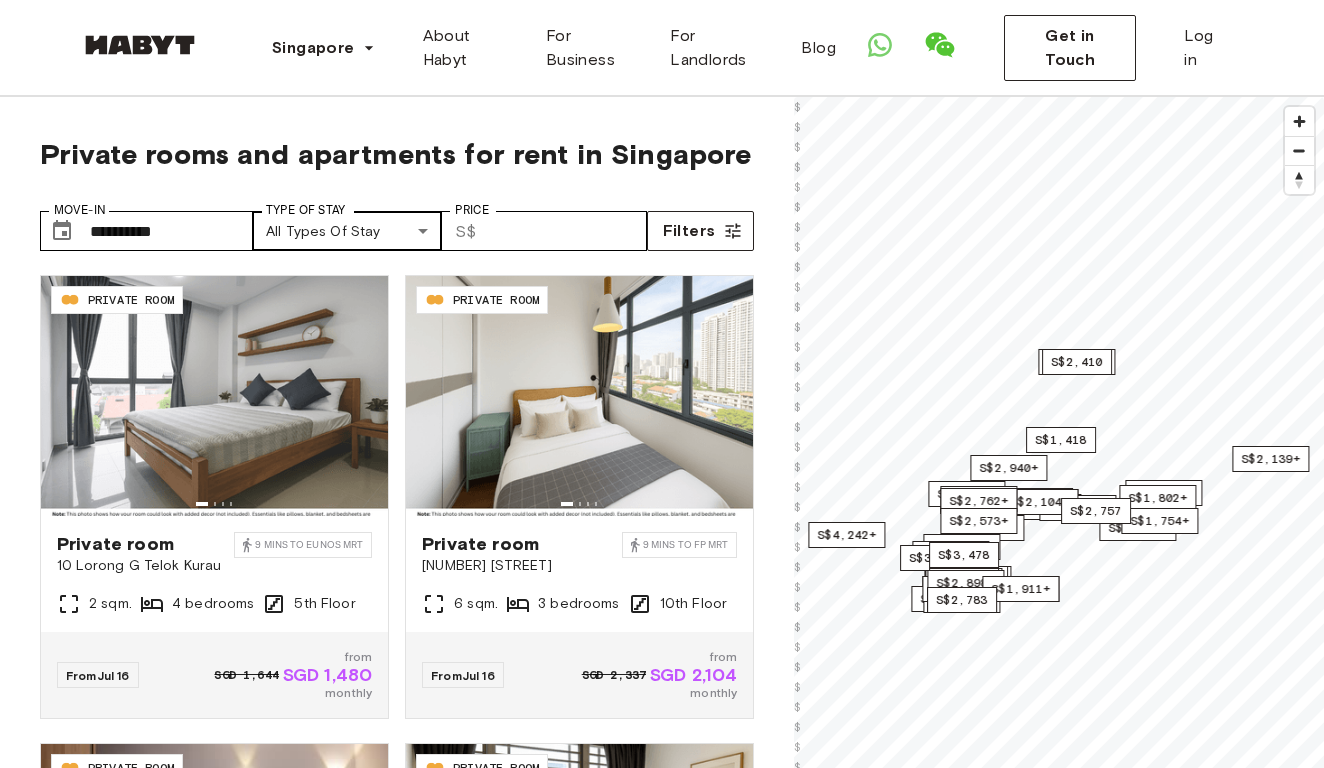 click on "**********" at bounding box center [662, 2393] 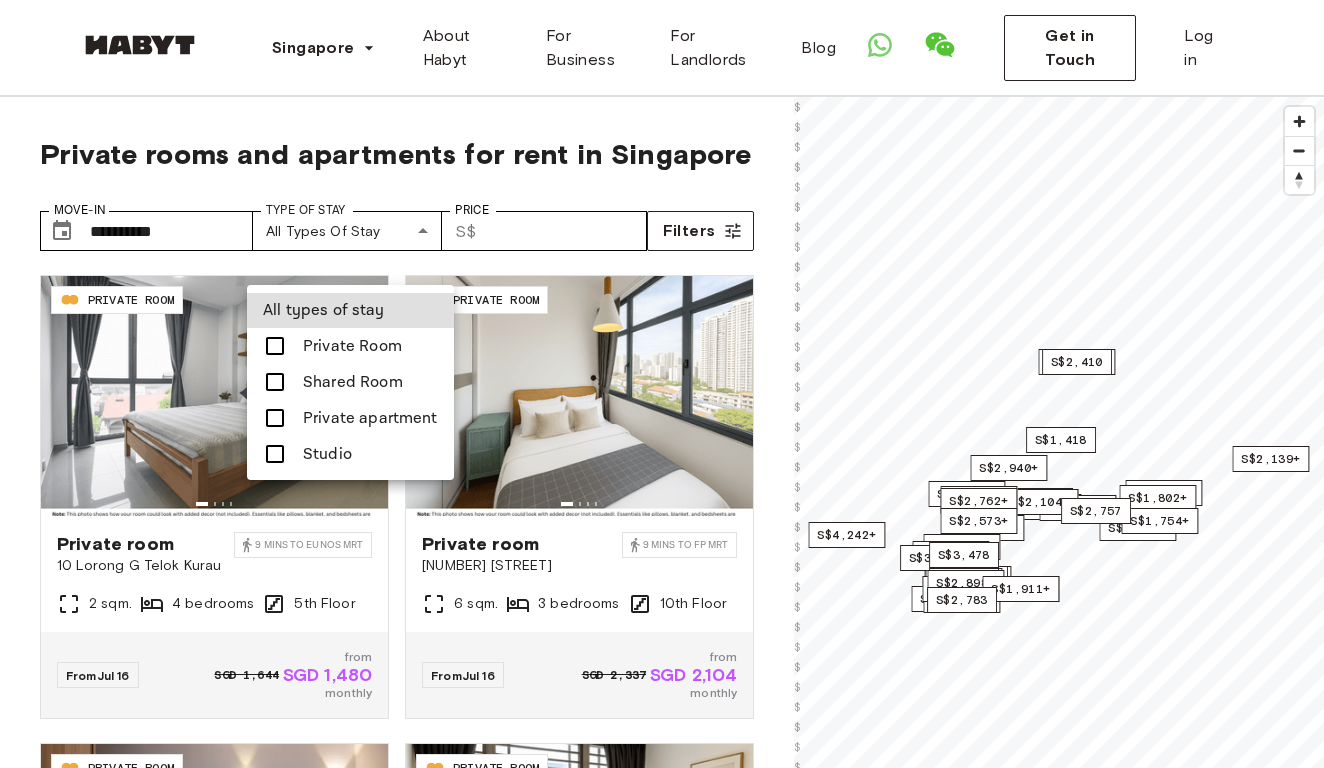 click on "Private apartment" at bounding box center (370, 418) 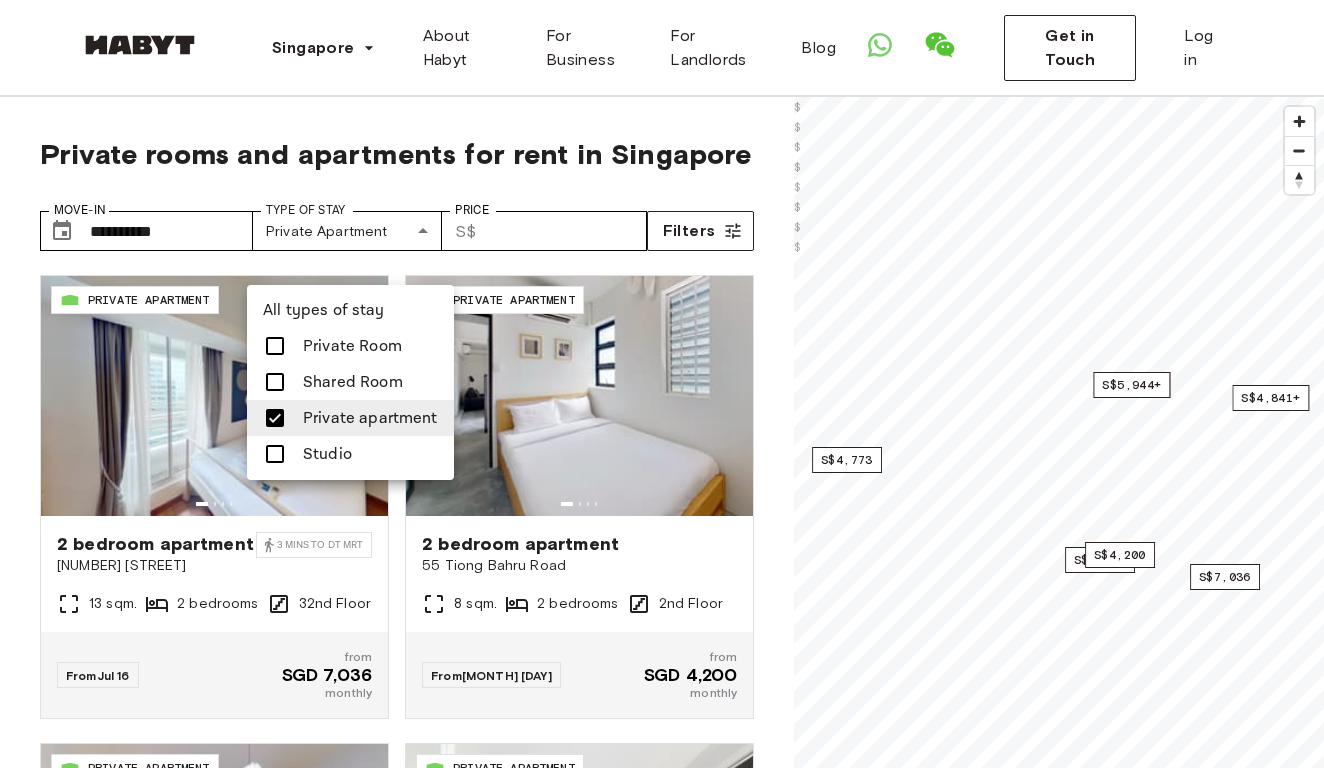 click on "Private Room" at bounding box center (352, 346) 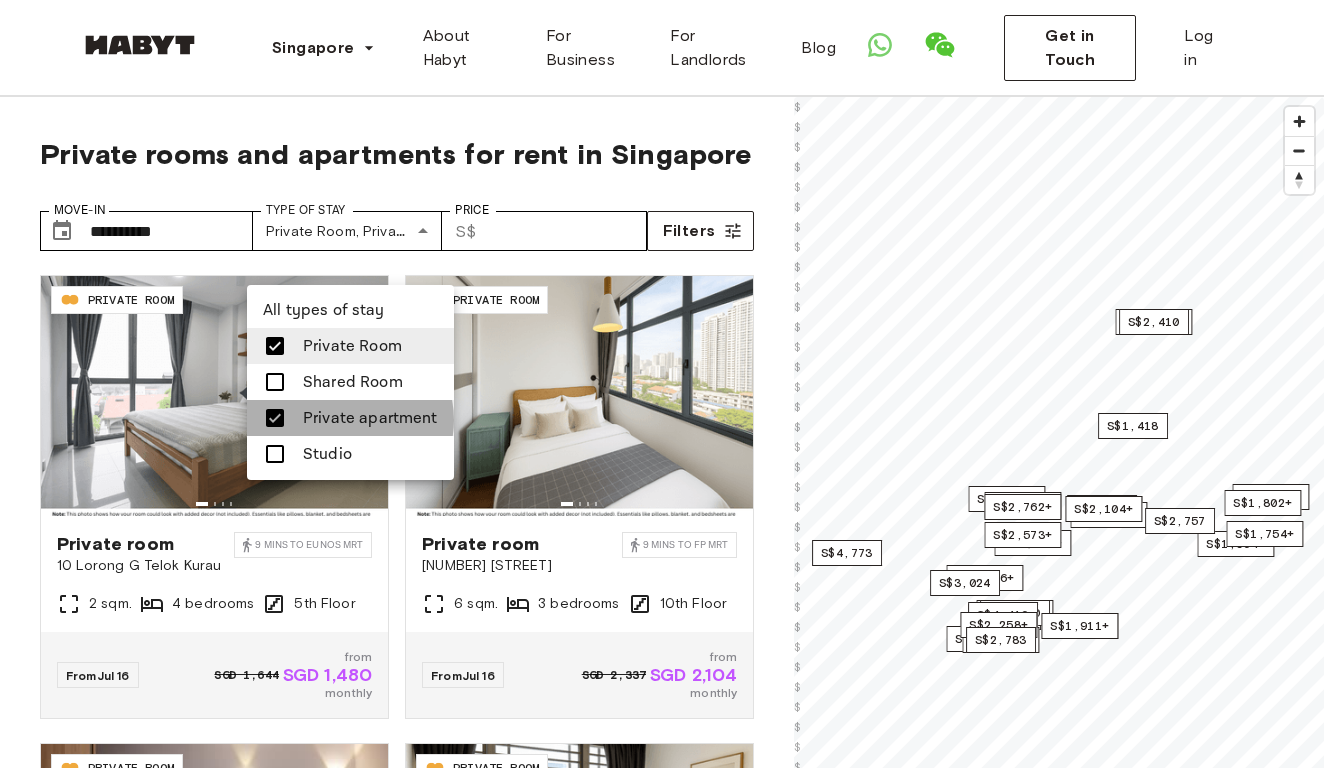 click on "Private apartment" at bounding box center [370, 418] 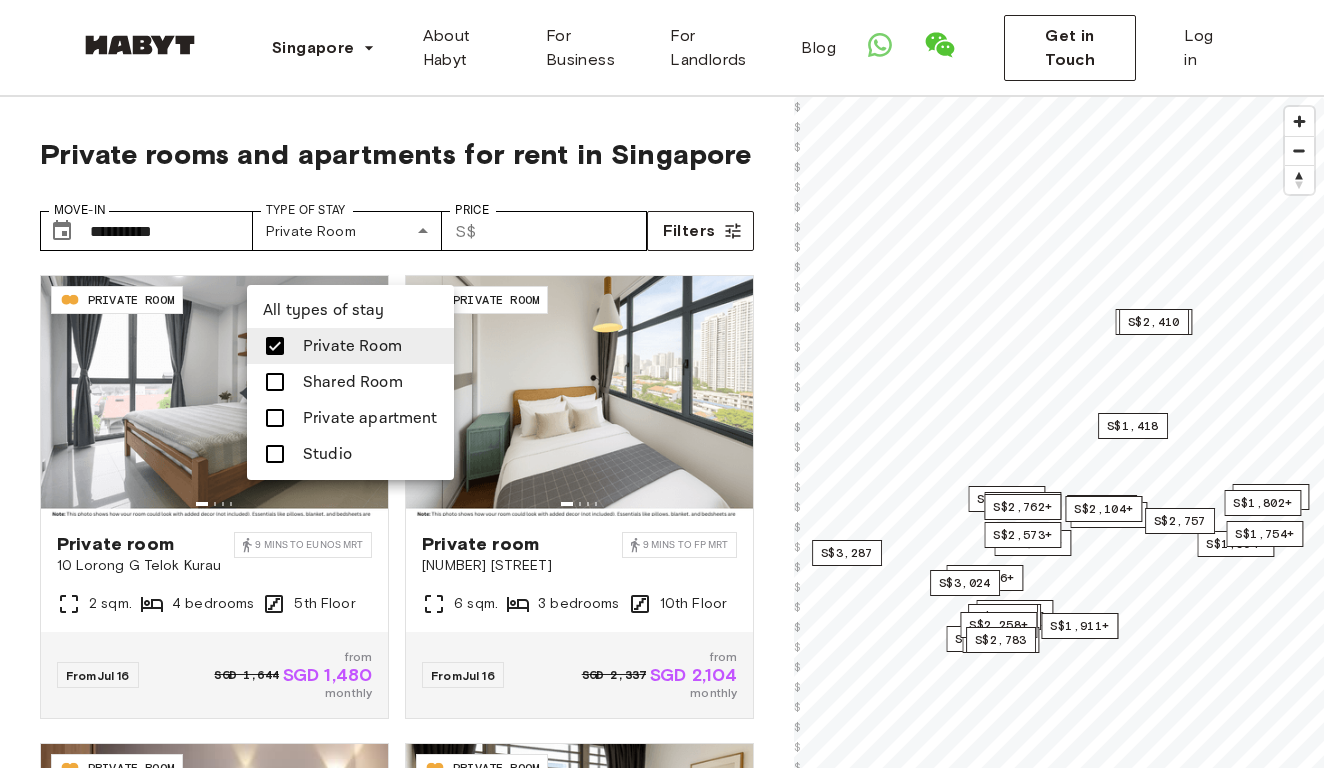 click on "Studio" at bounding box center [350, 454] 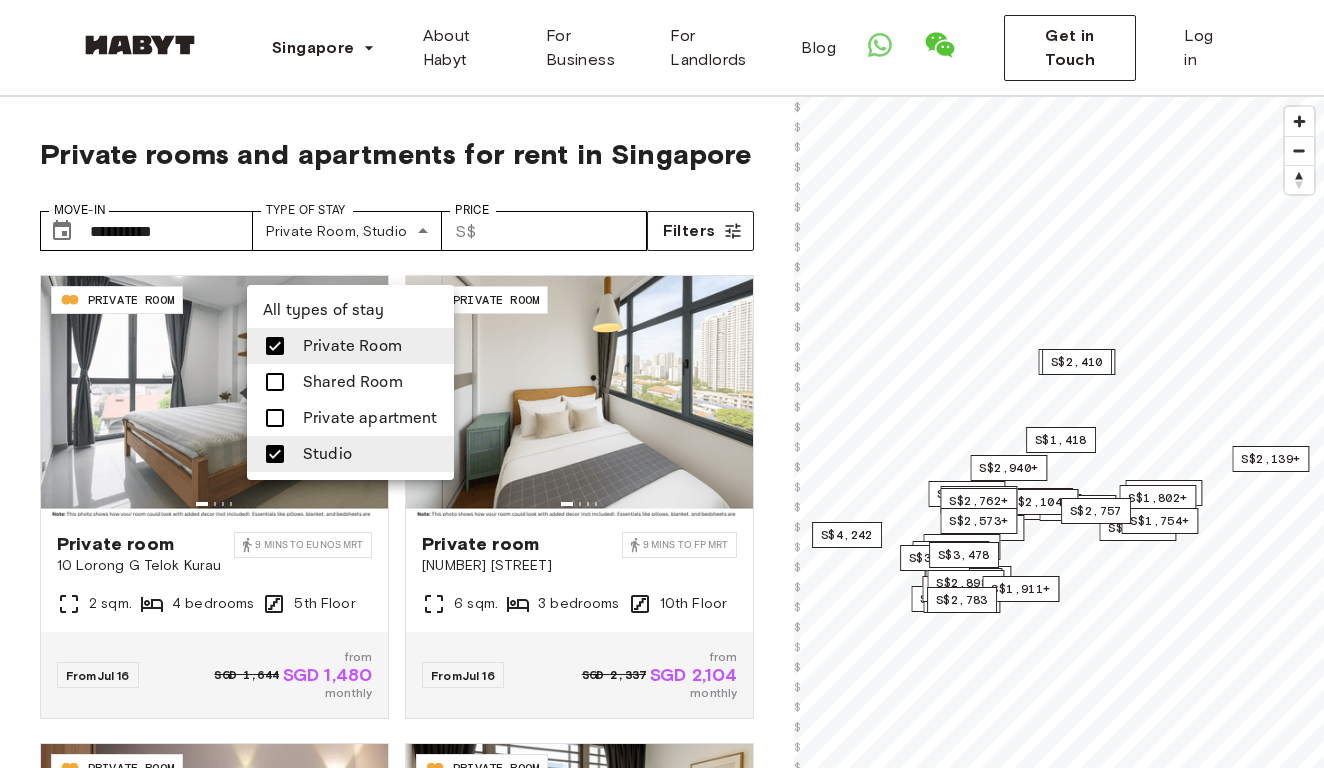 click at bounding box center (662, 384) 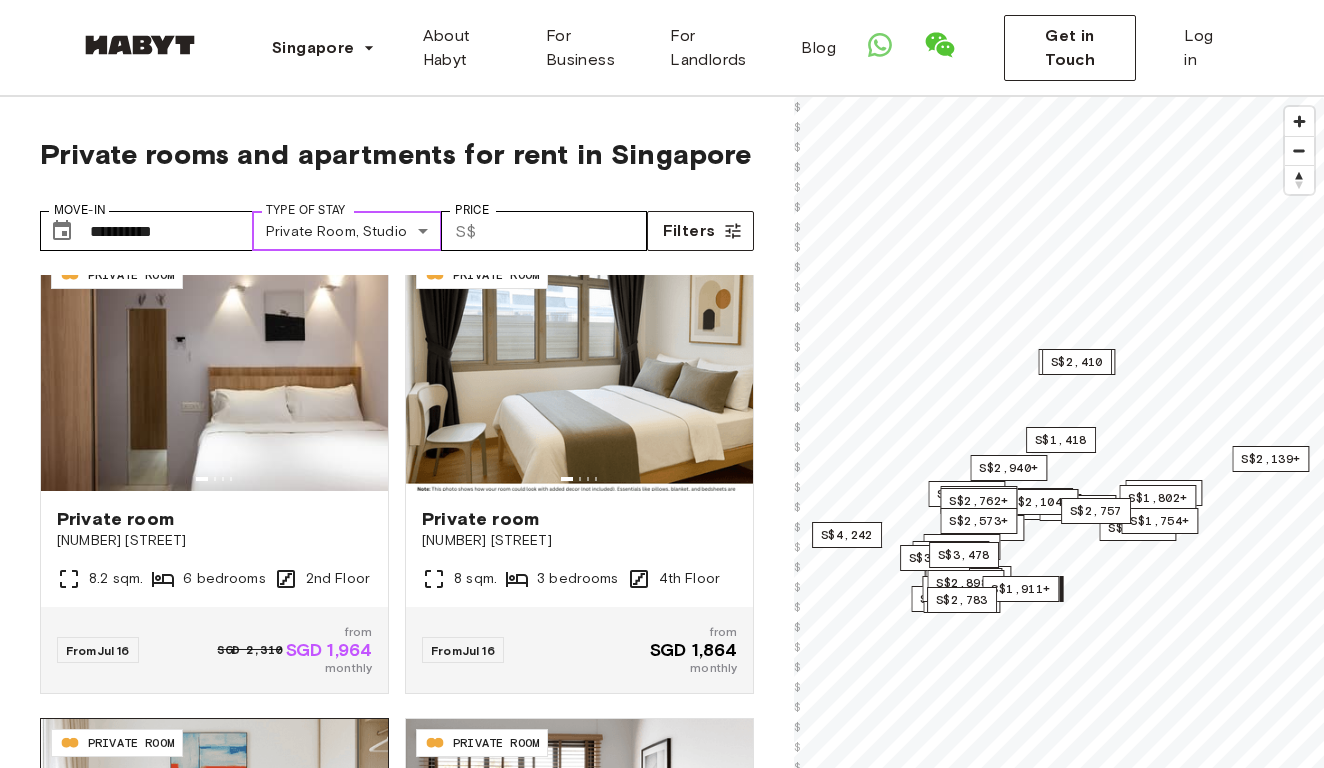 scroll, scrollTop: 486, scrollLeft: 0, axis: vertical 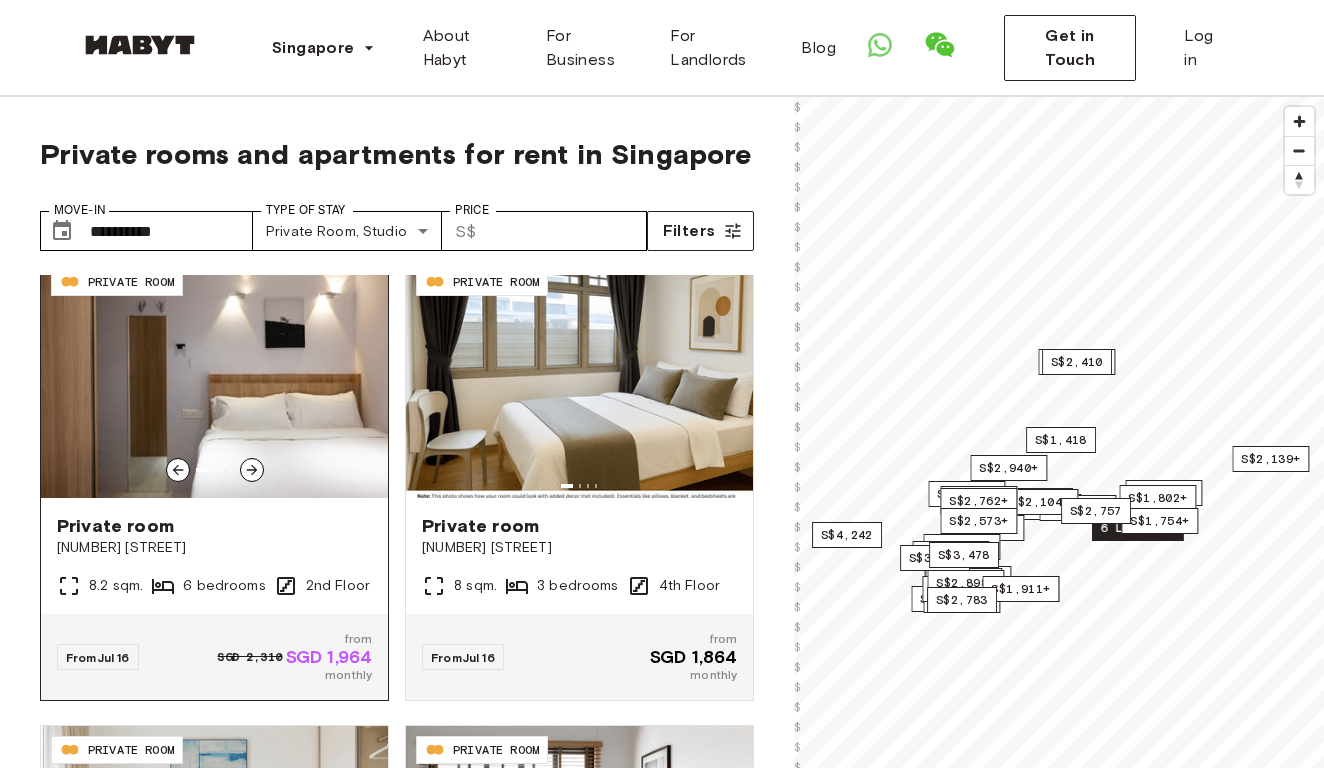 click 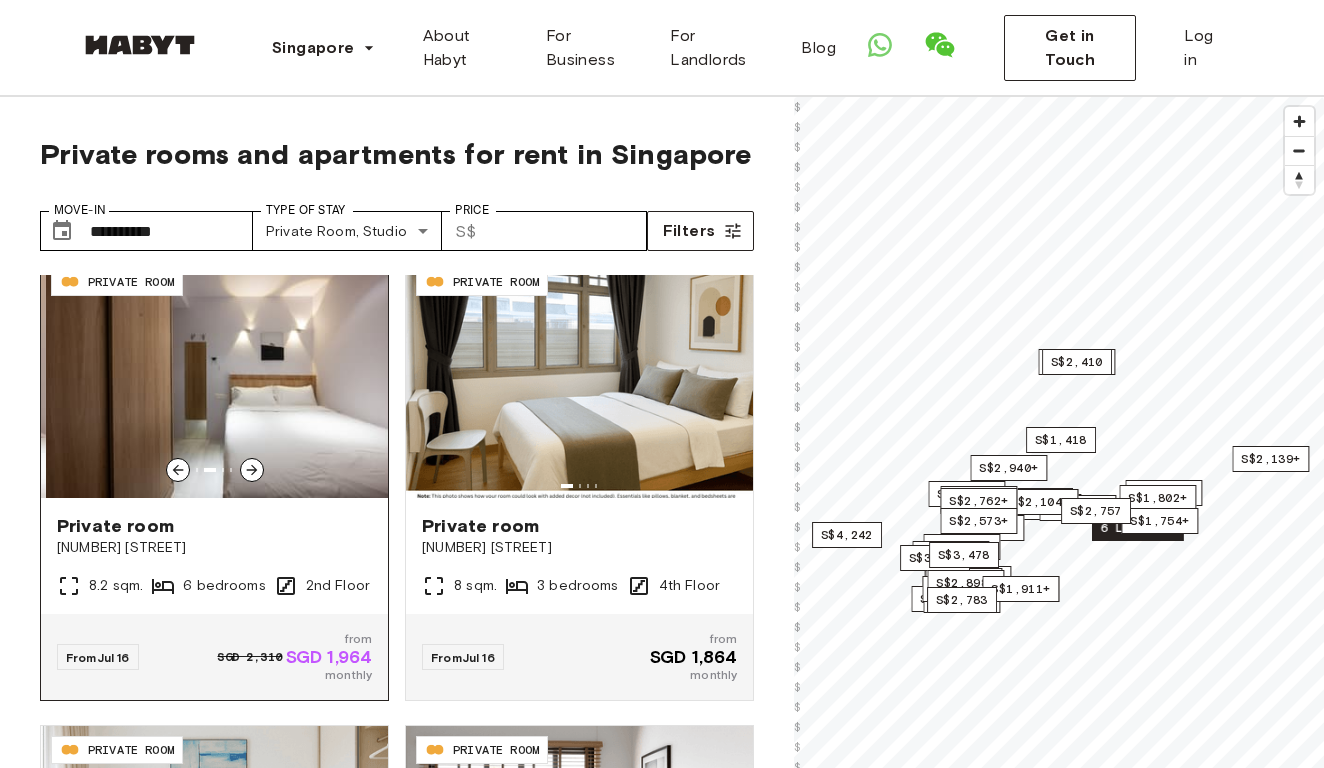 click at bounding box center (252, 470) 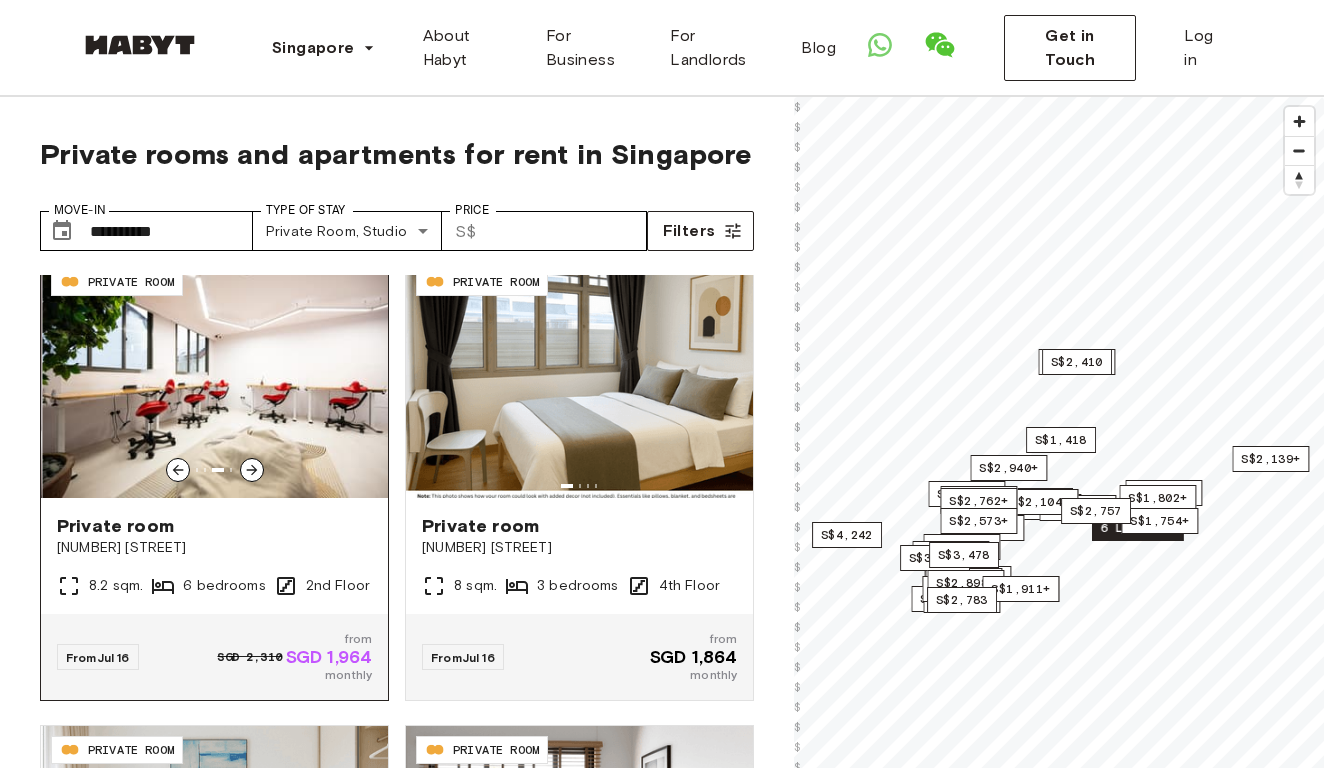 click at bounding box center (252, 470) 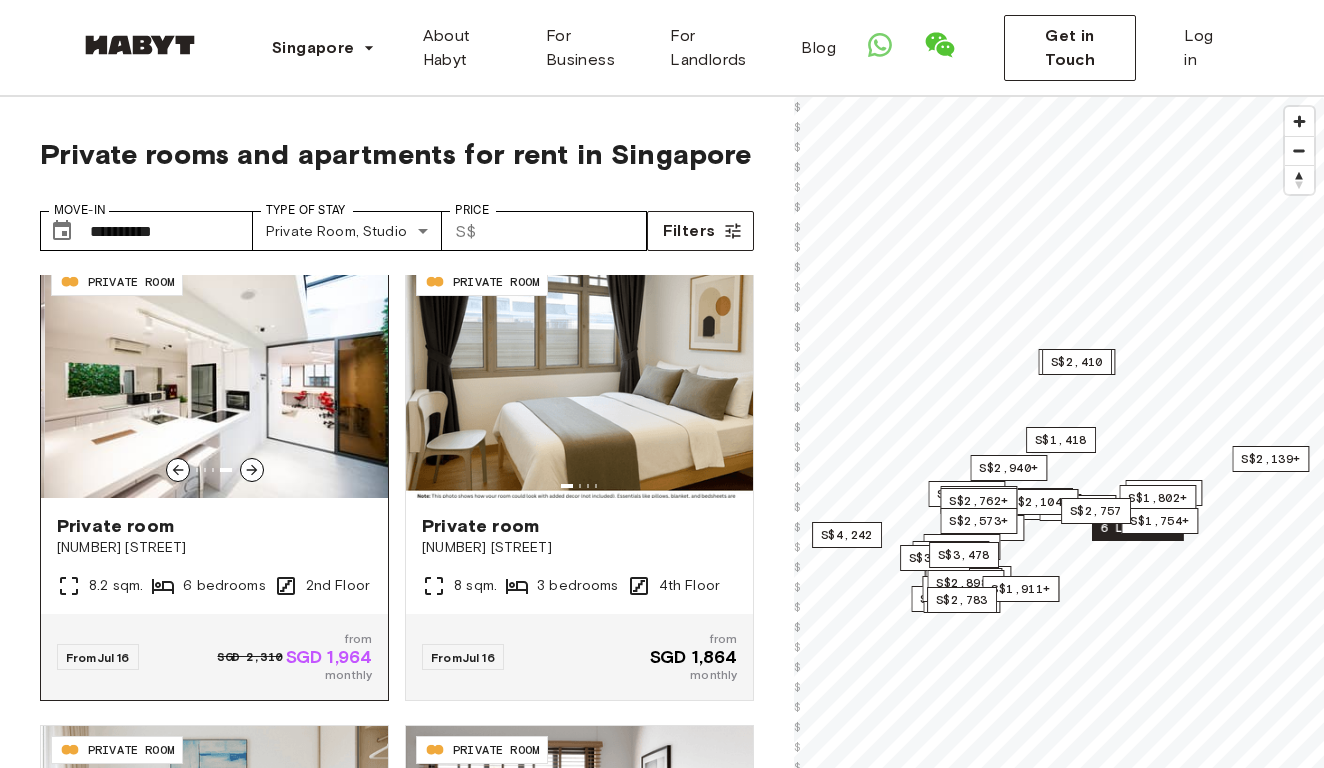 click at bounding box center (252, 470) 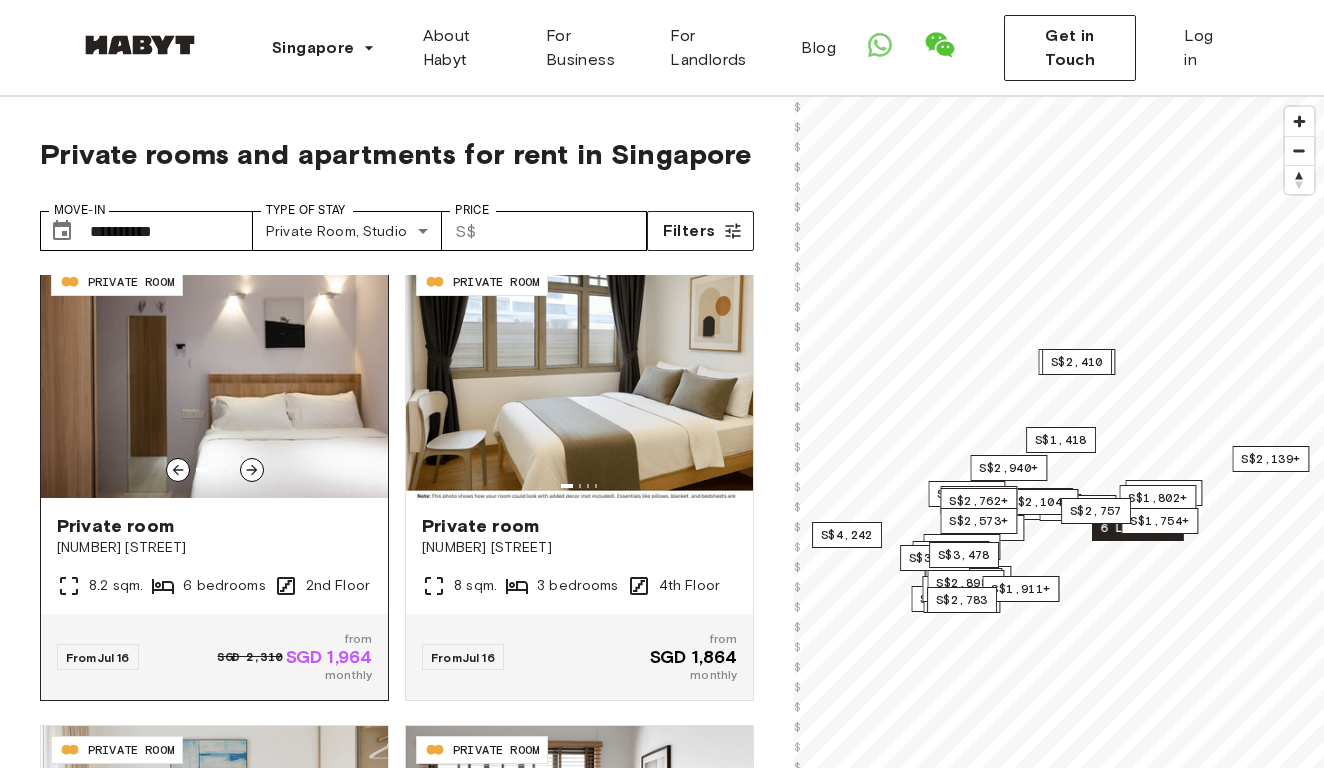 click at bounding box center [252, 470] 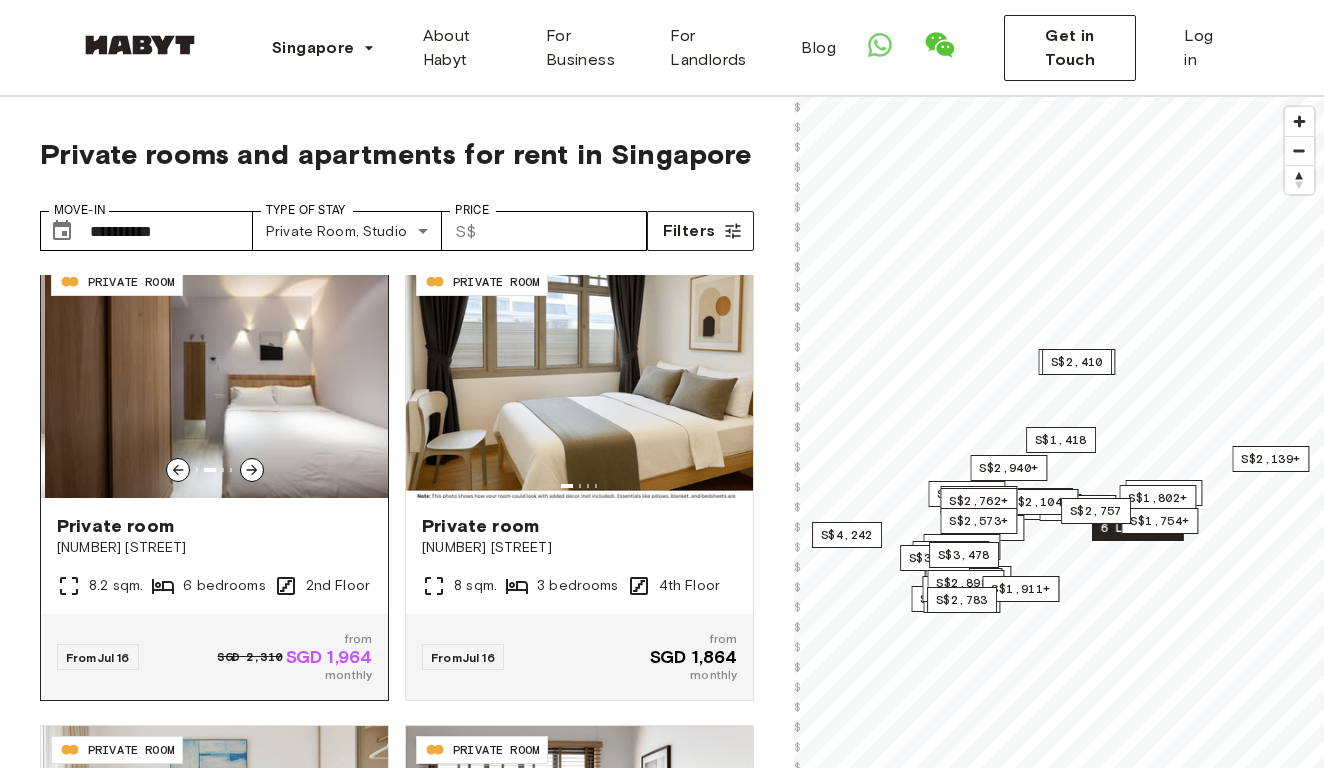 click at bounding box center [252, 470] 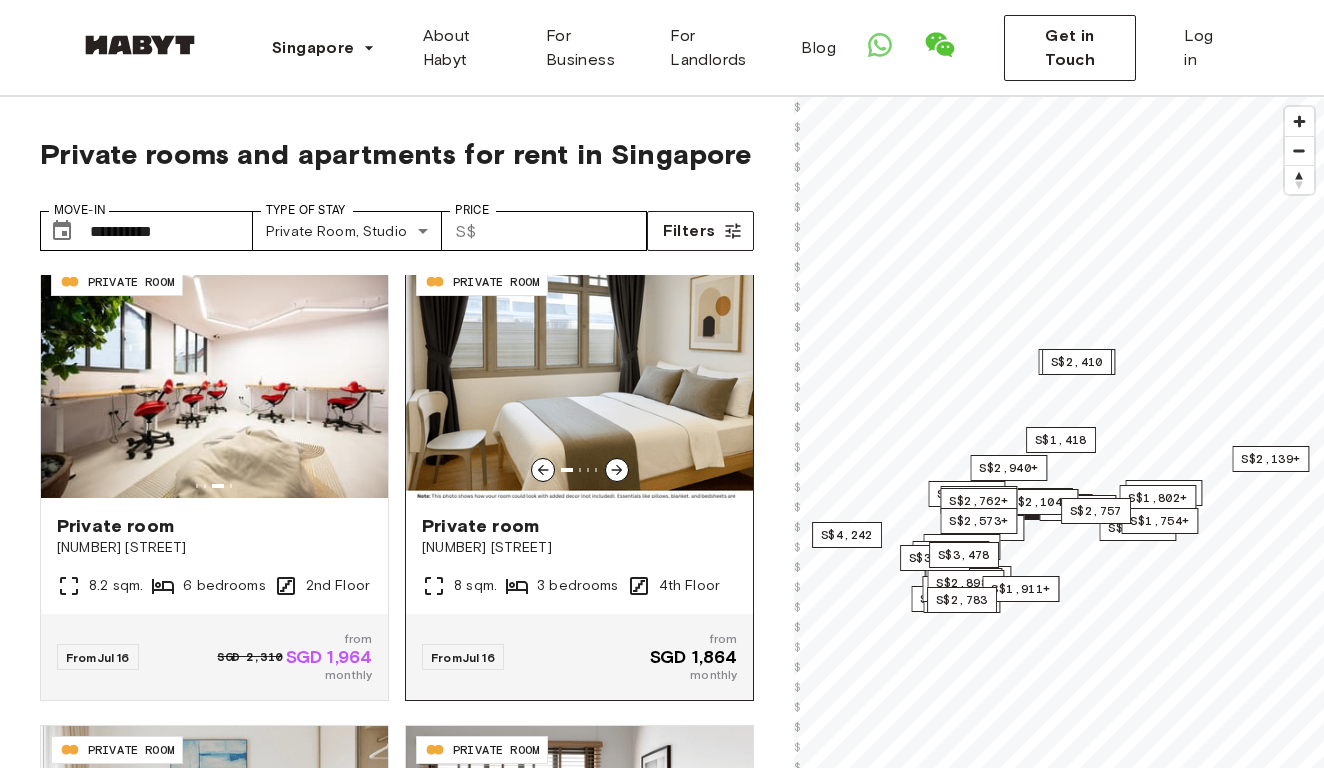 click at bounding box center [579, 378] 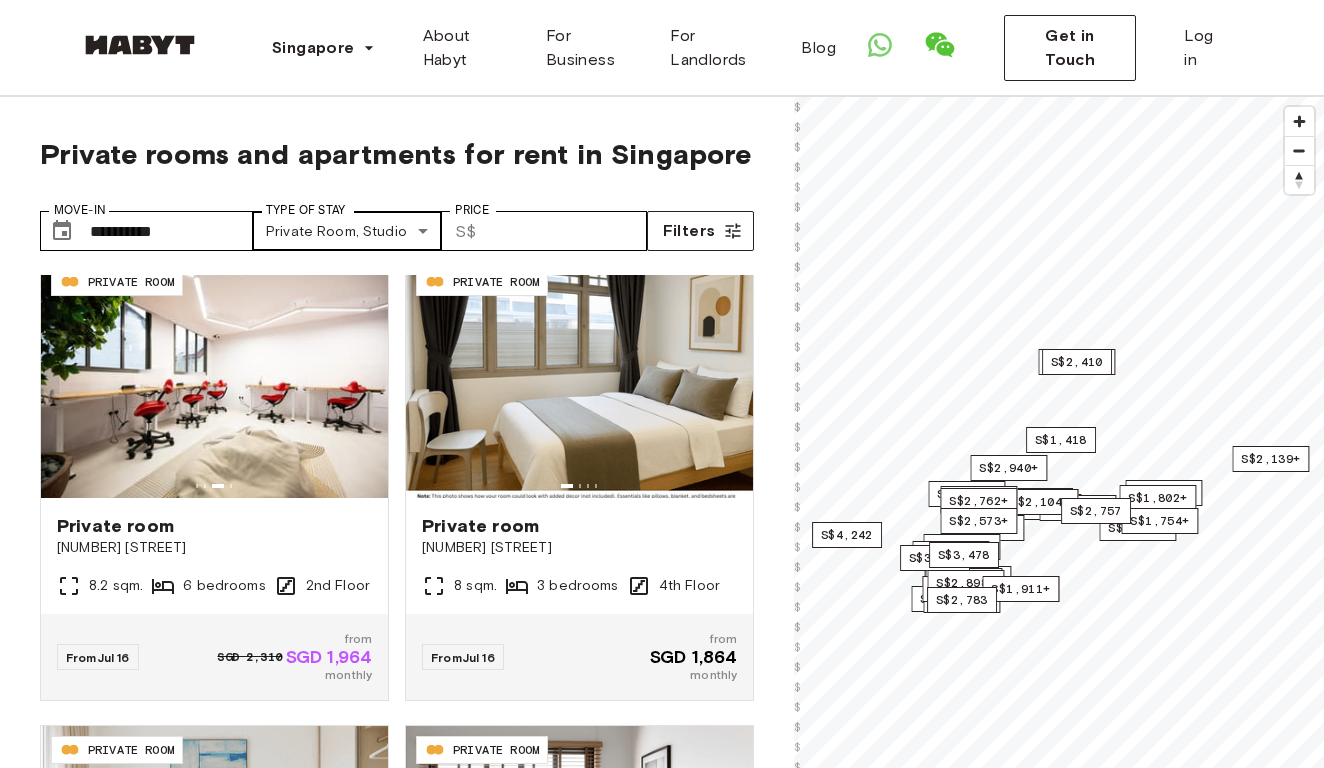 click on "**********" at bounding box center [662, 2393] 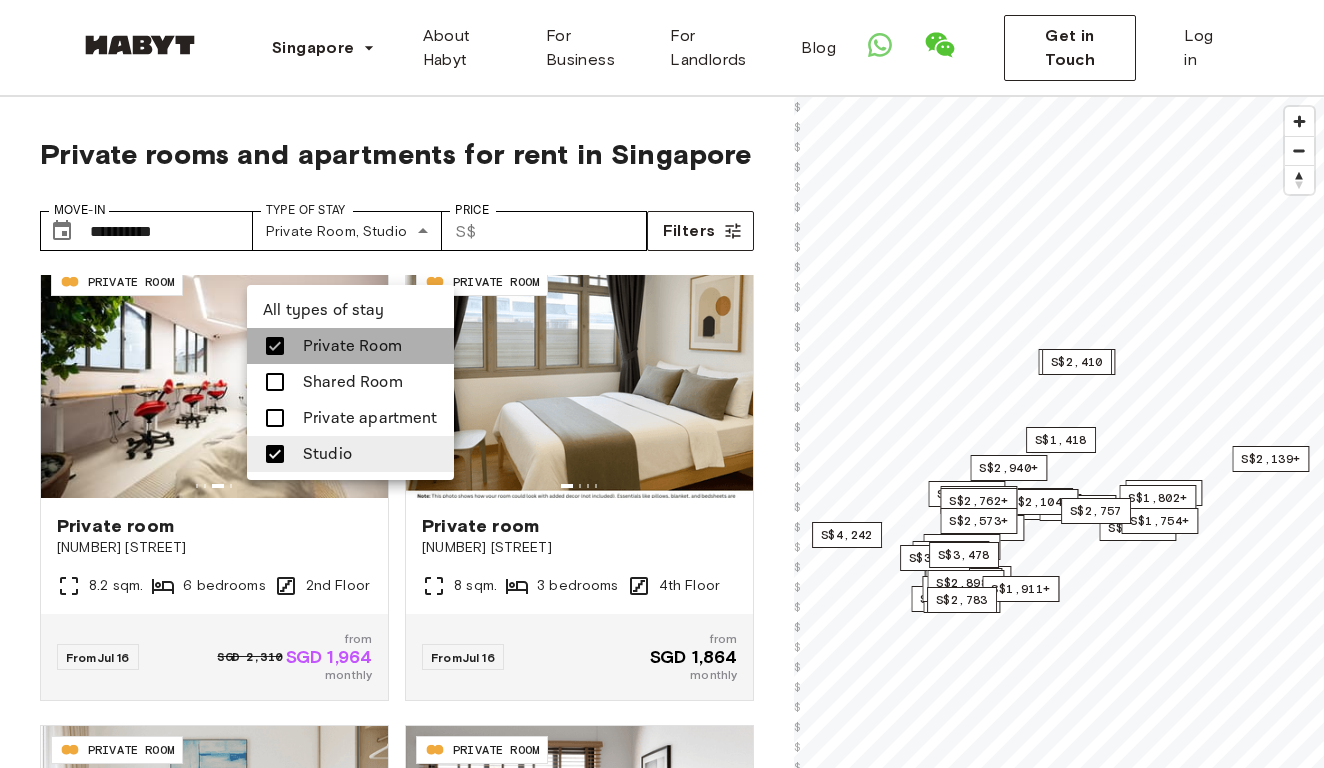 click on "Private Room" at bounding box center [352, 346] 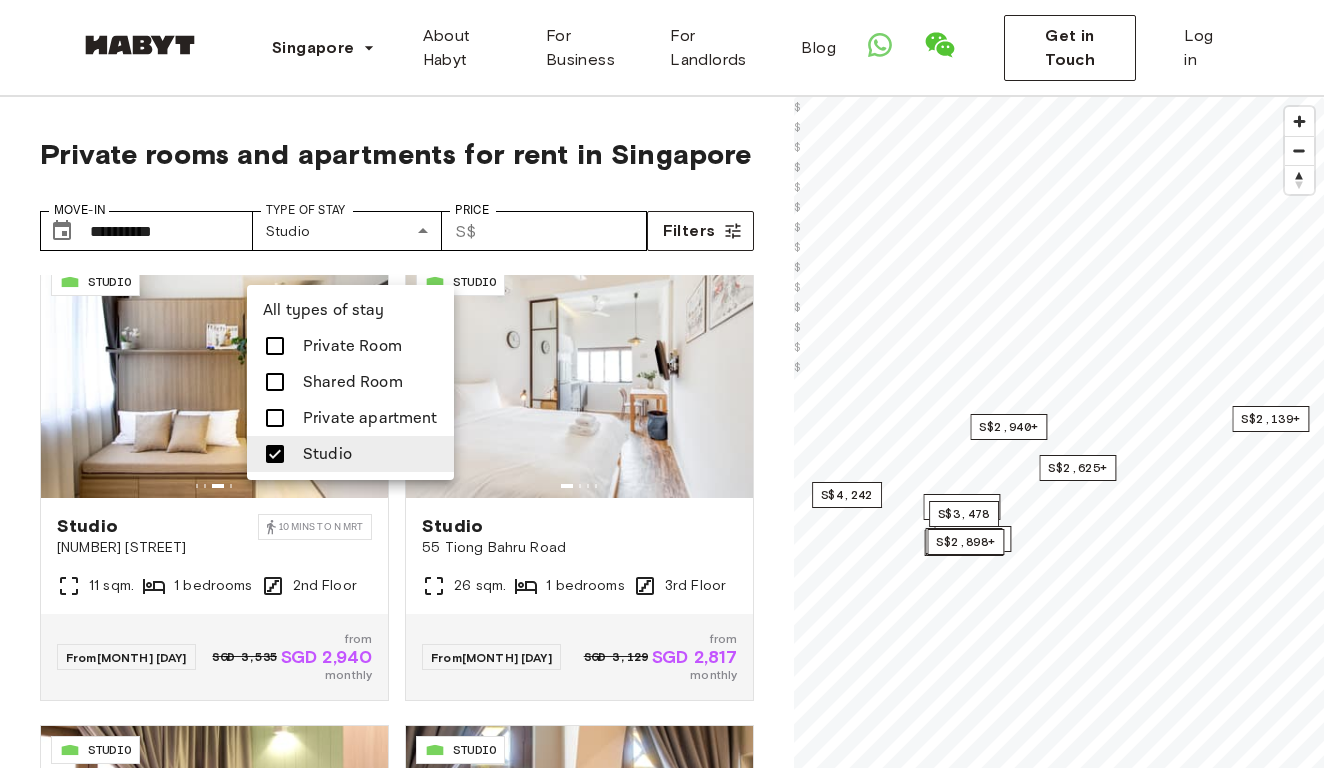 click at bounding box center (662, 384) 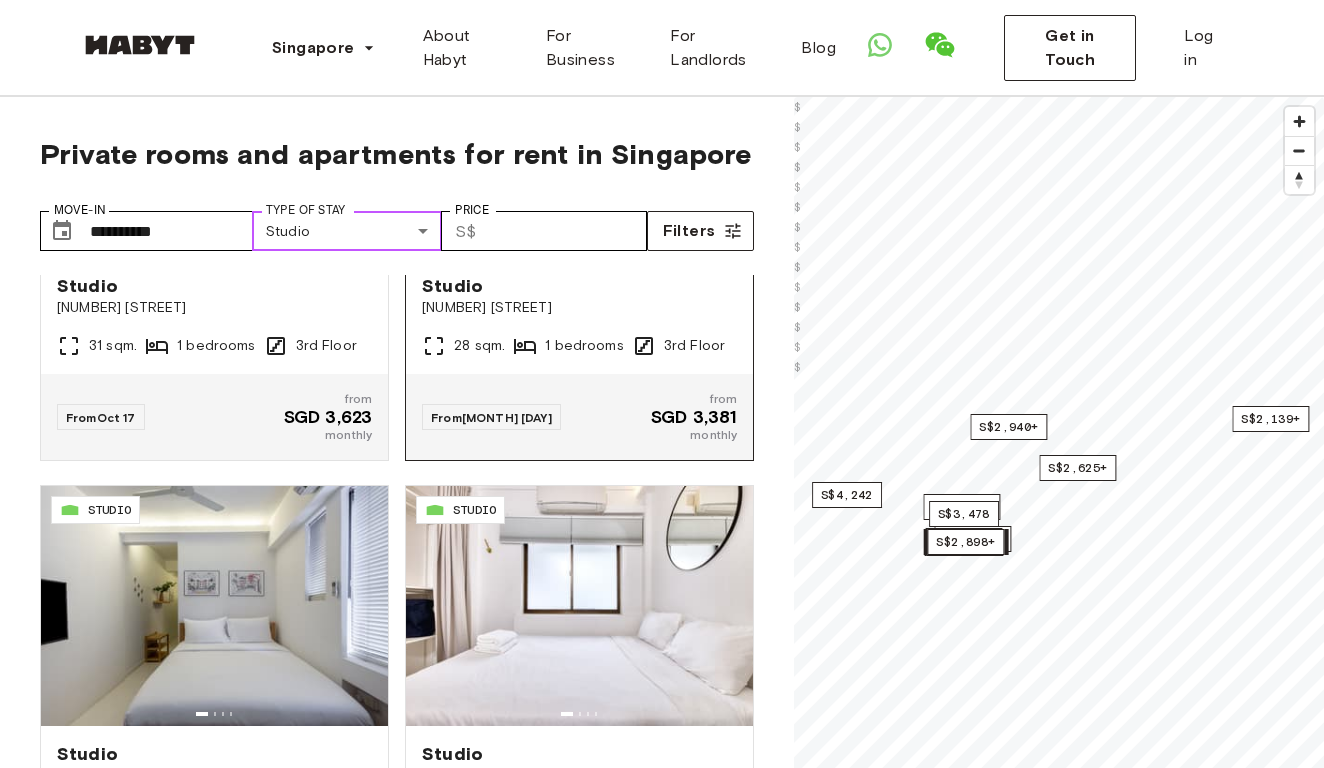 scroll, scrollTop: 4002, scrollLeft: 0, axis: vertical 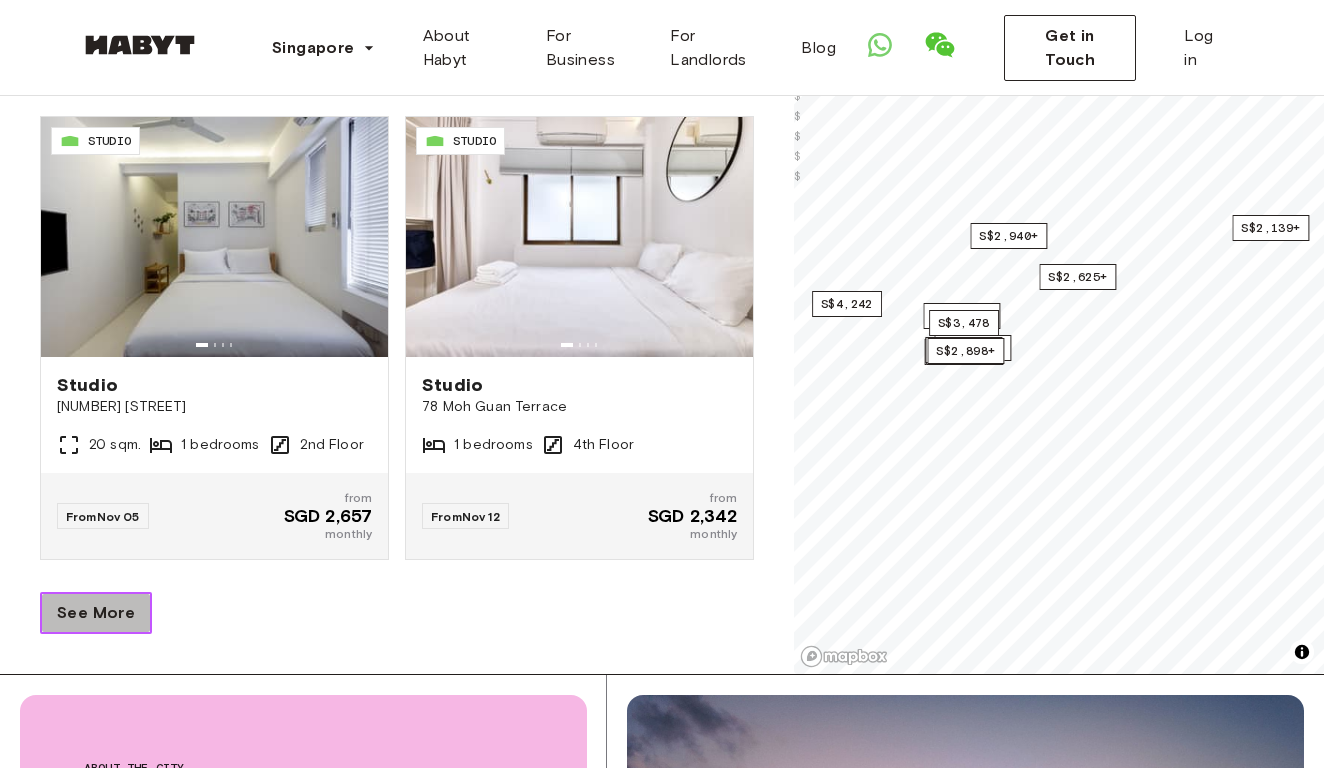 click on "See More" at bounding box center (96, 613) 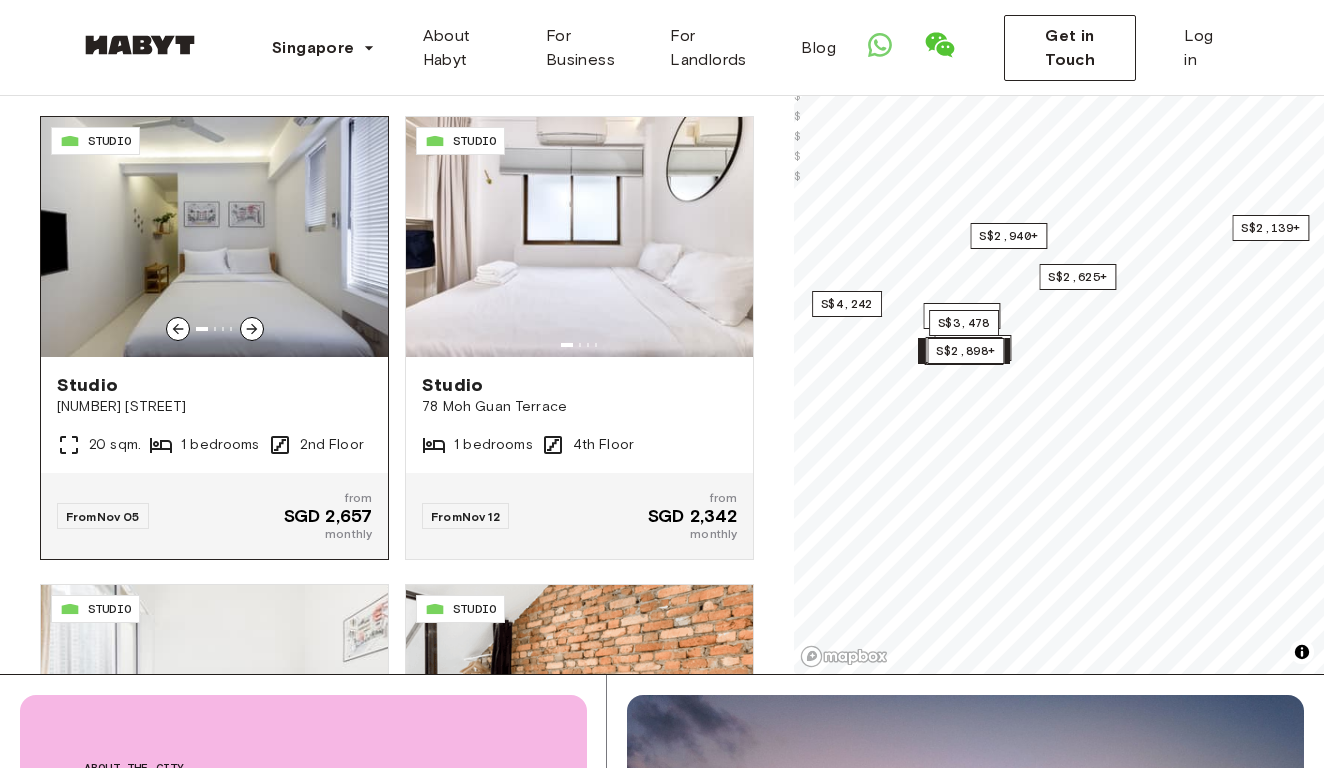 click 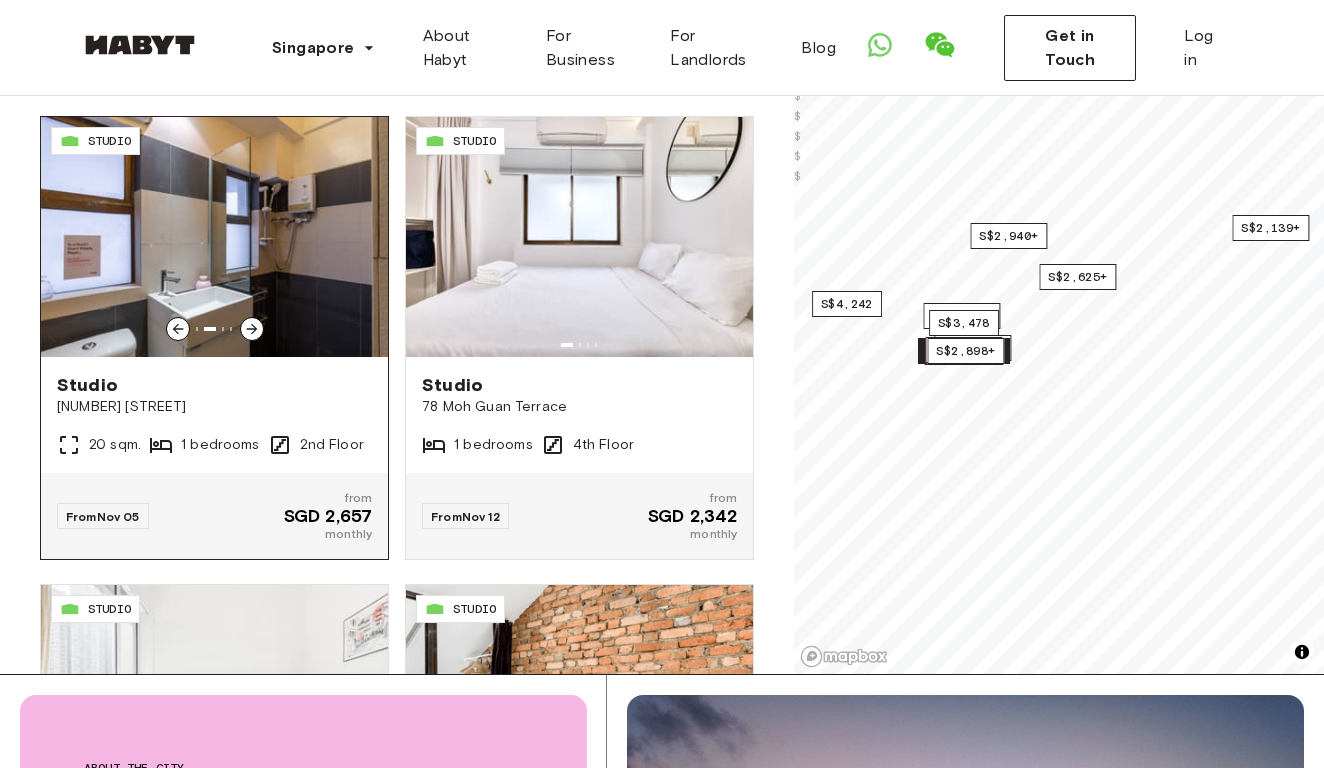click 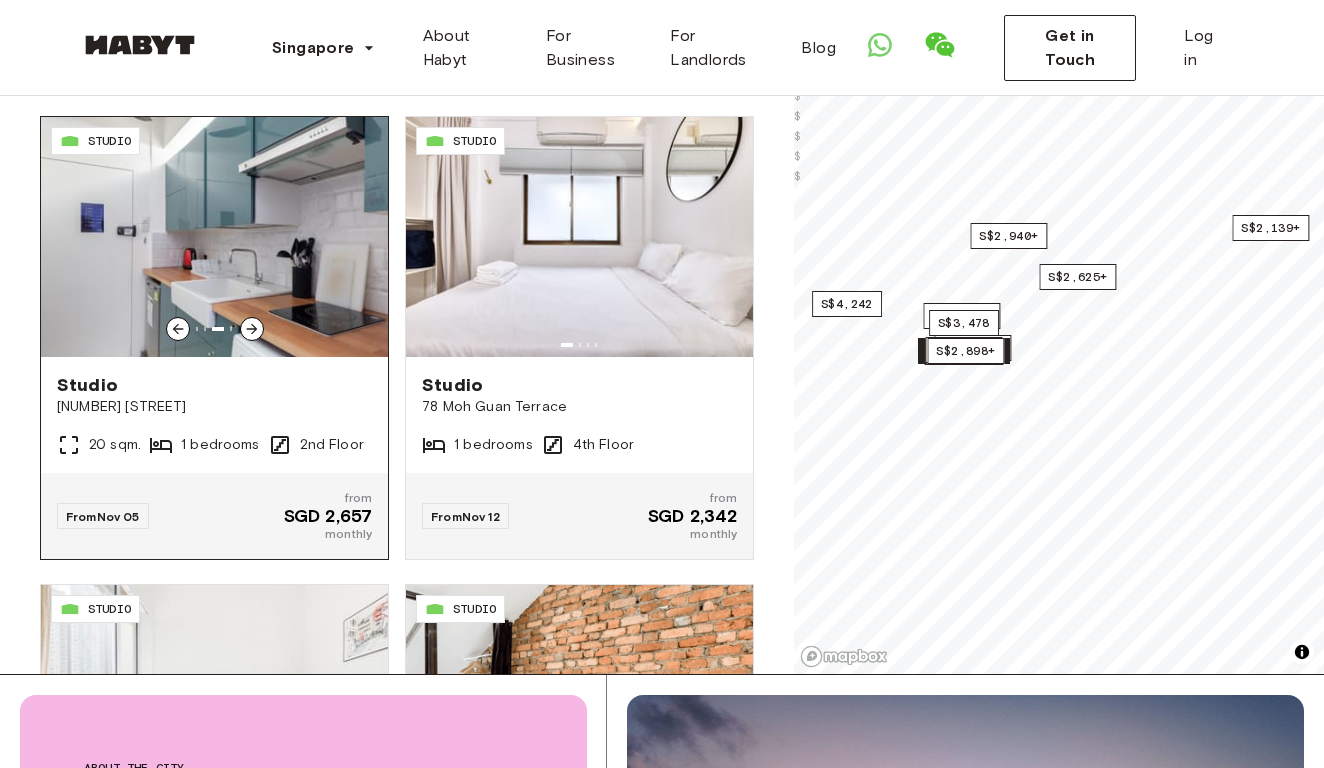 click 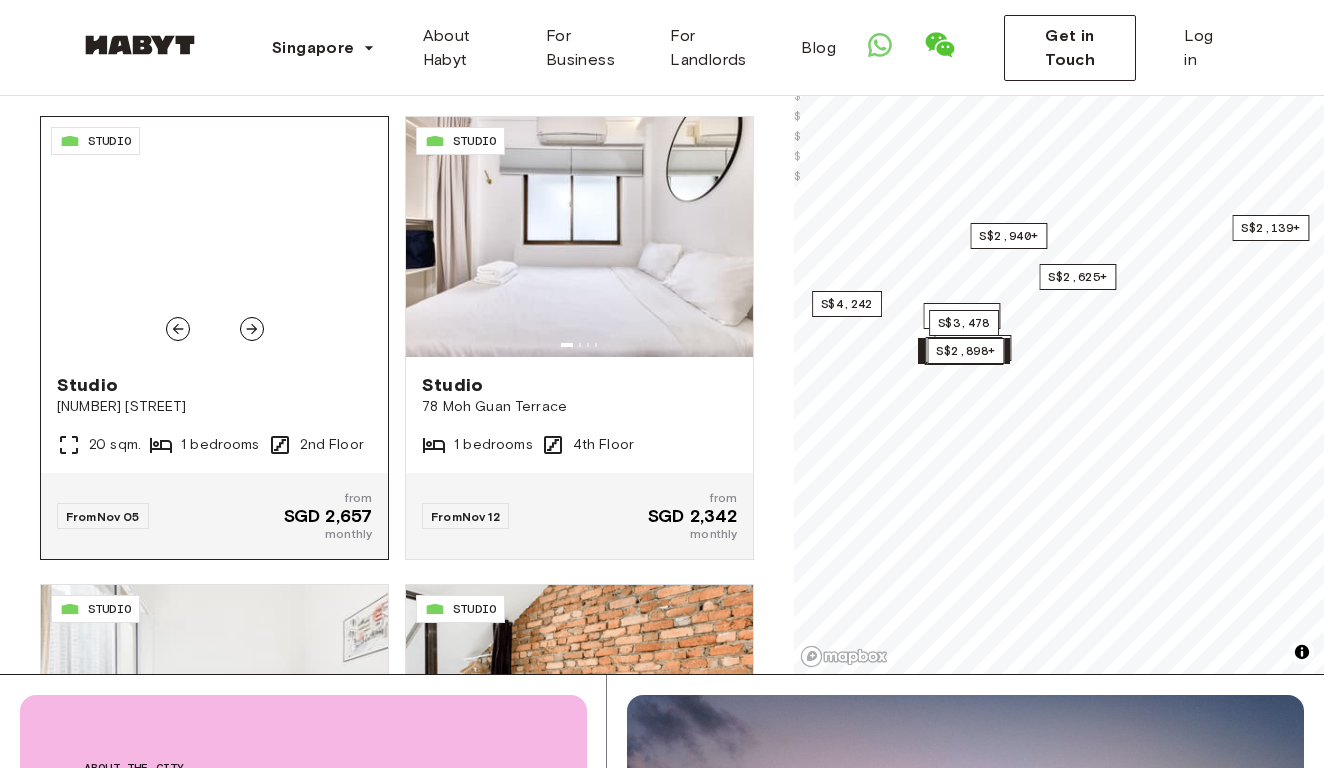 click 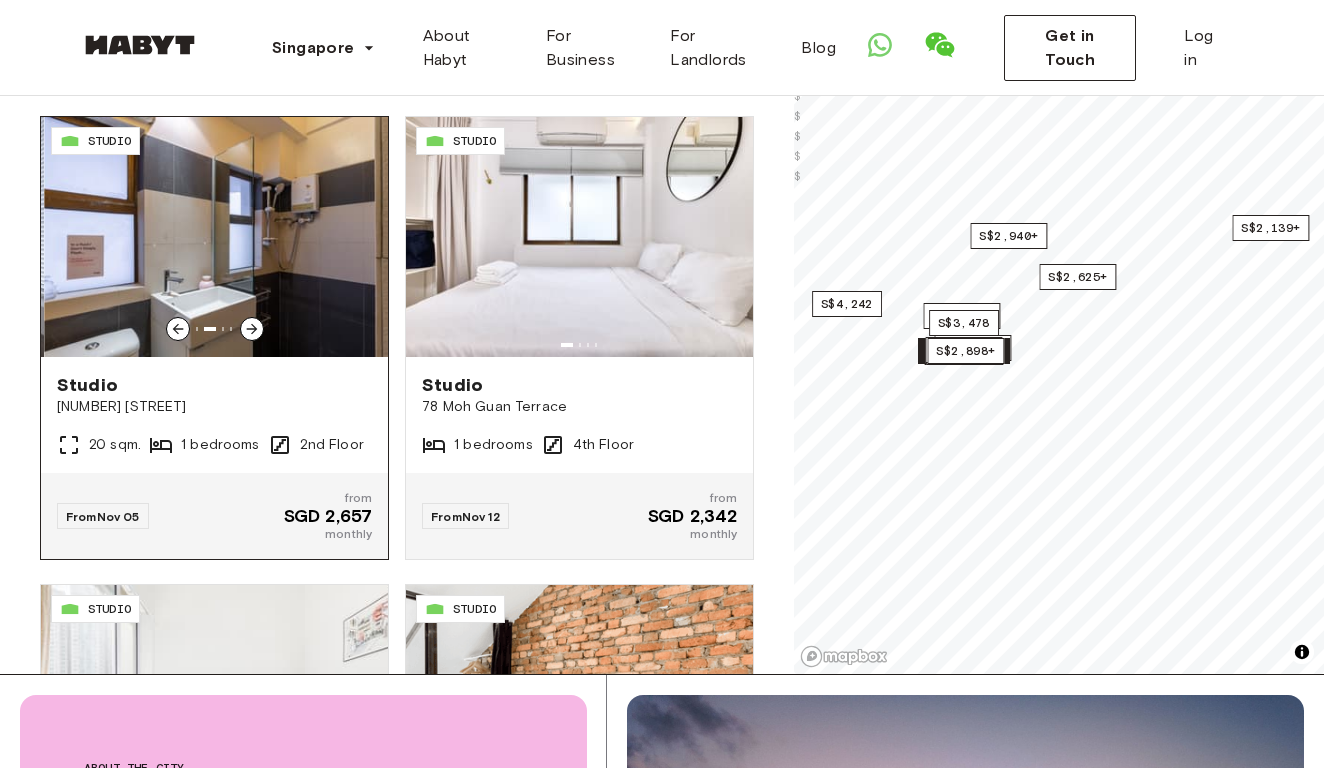 click 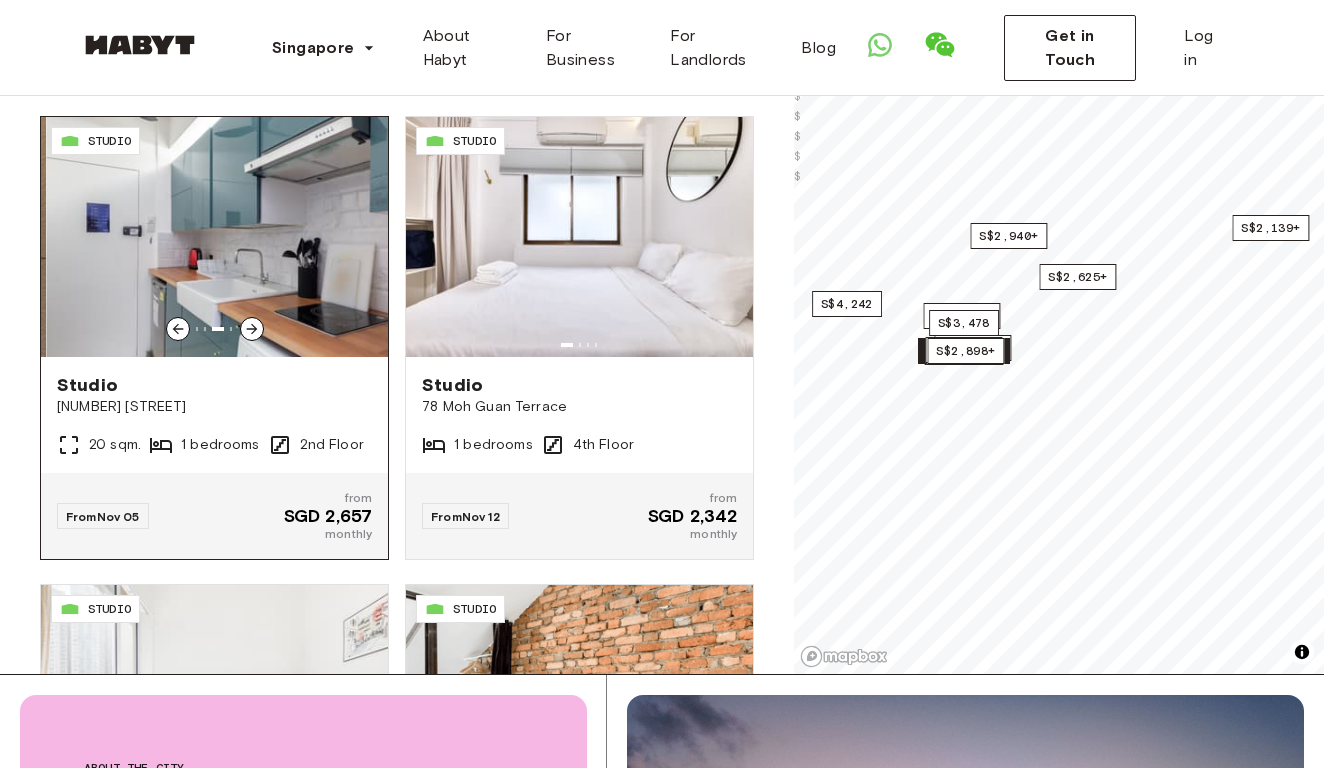 click 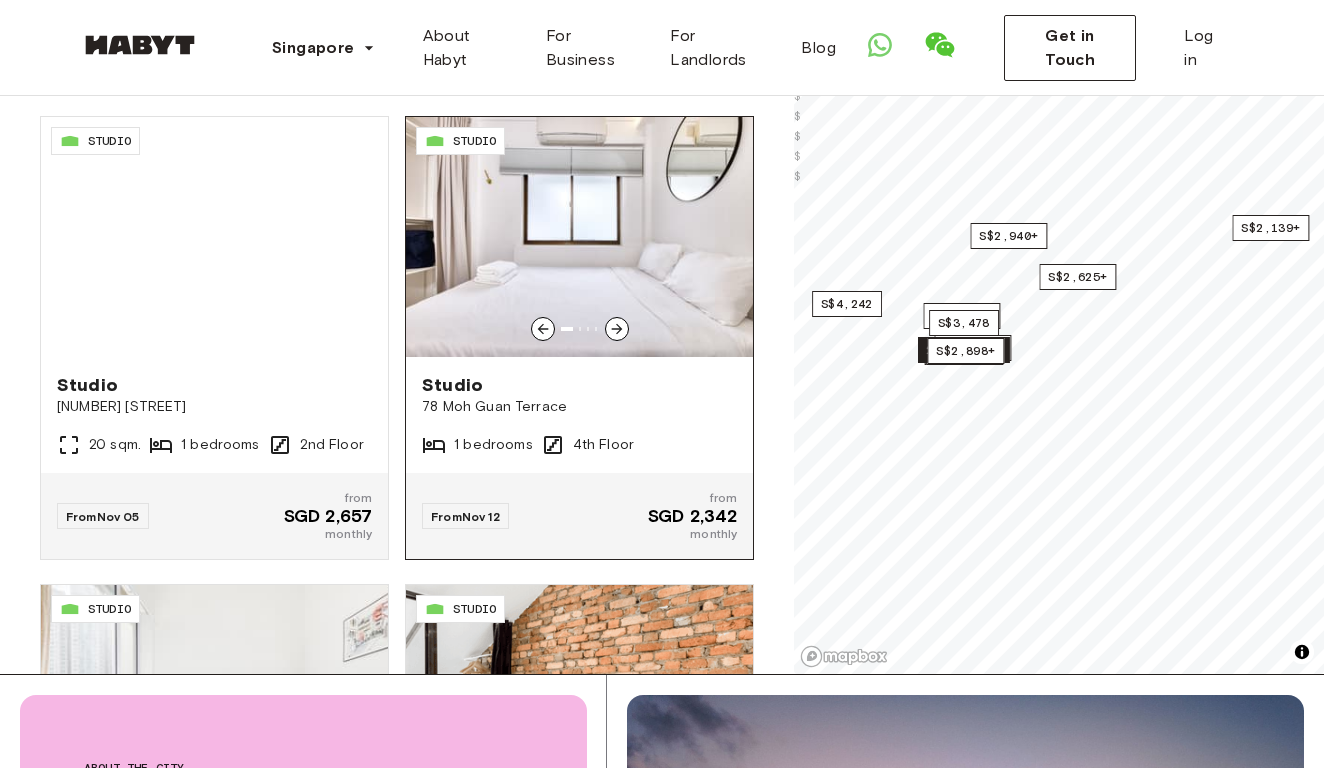 click 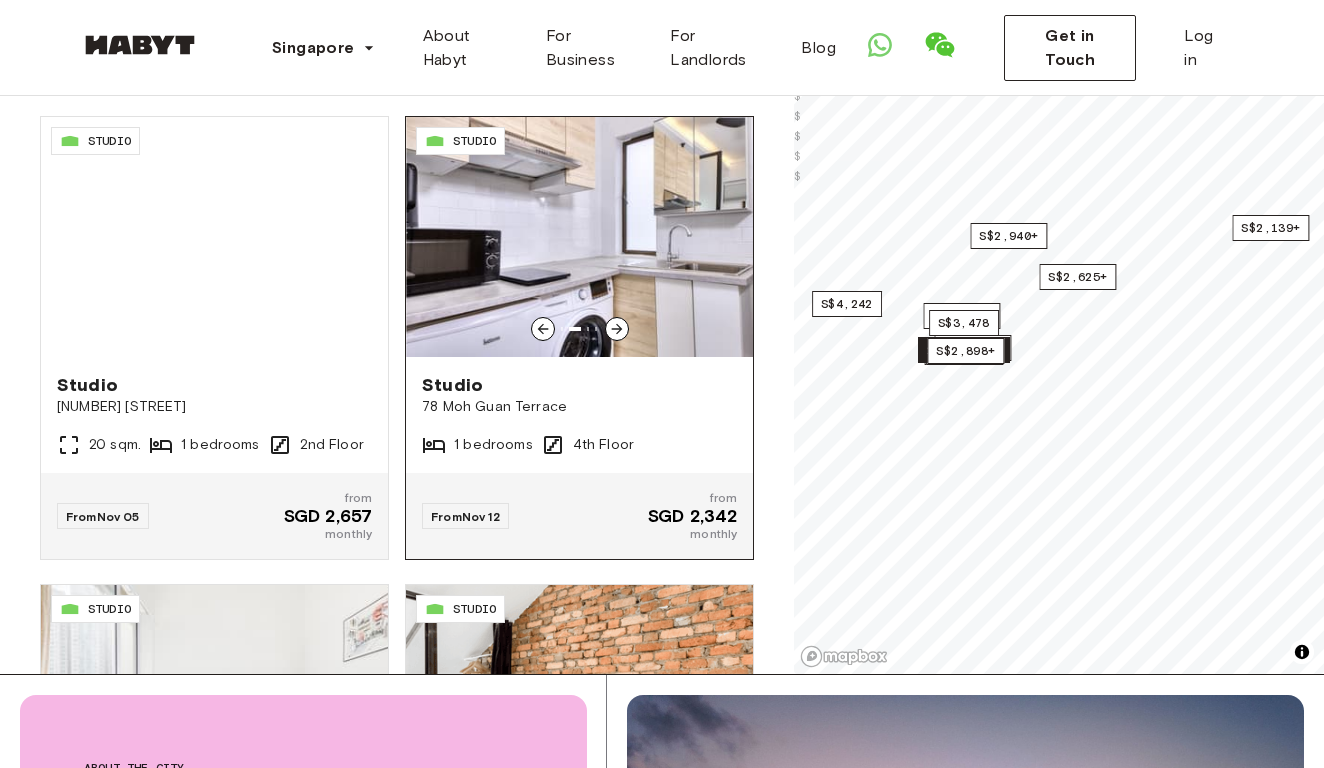click 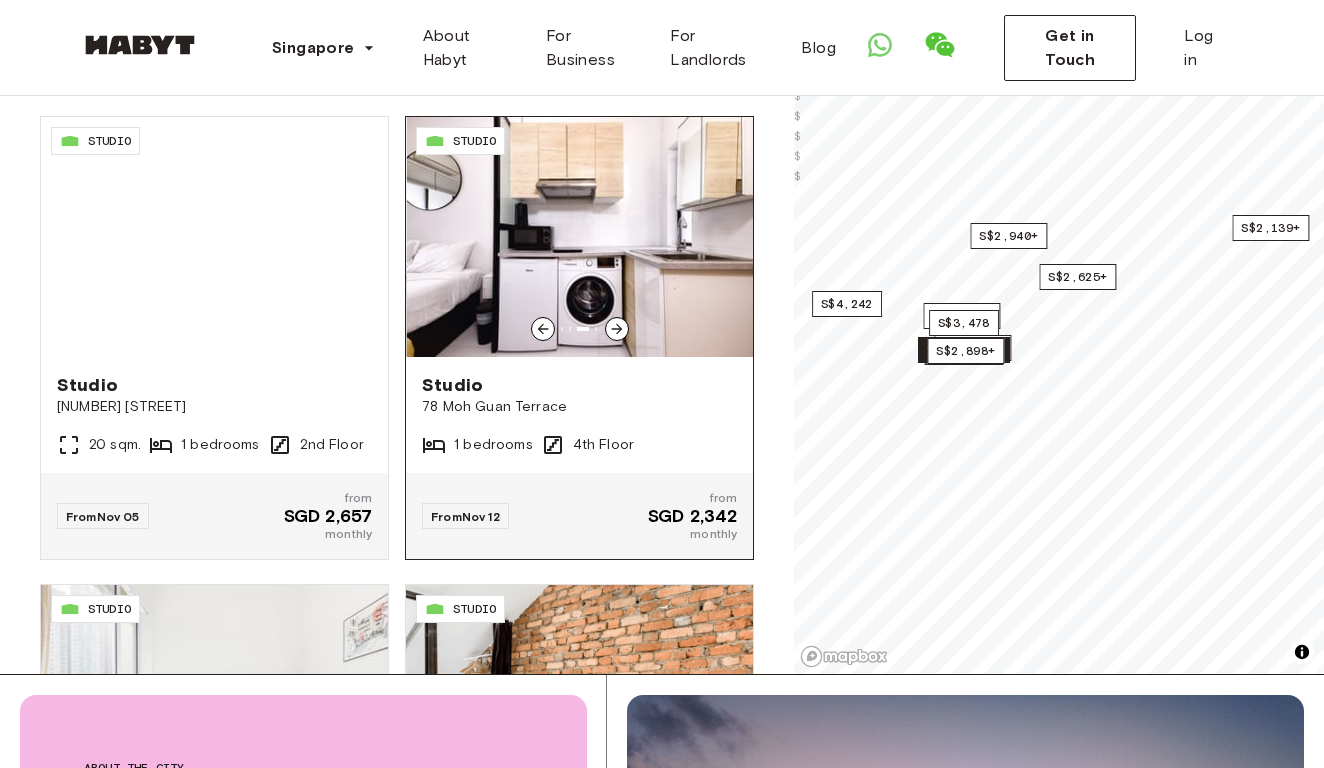 click 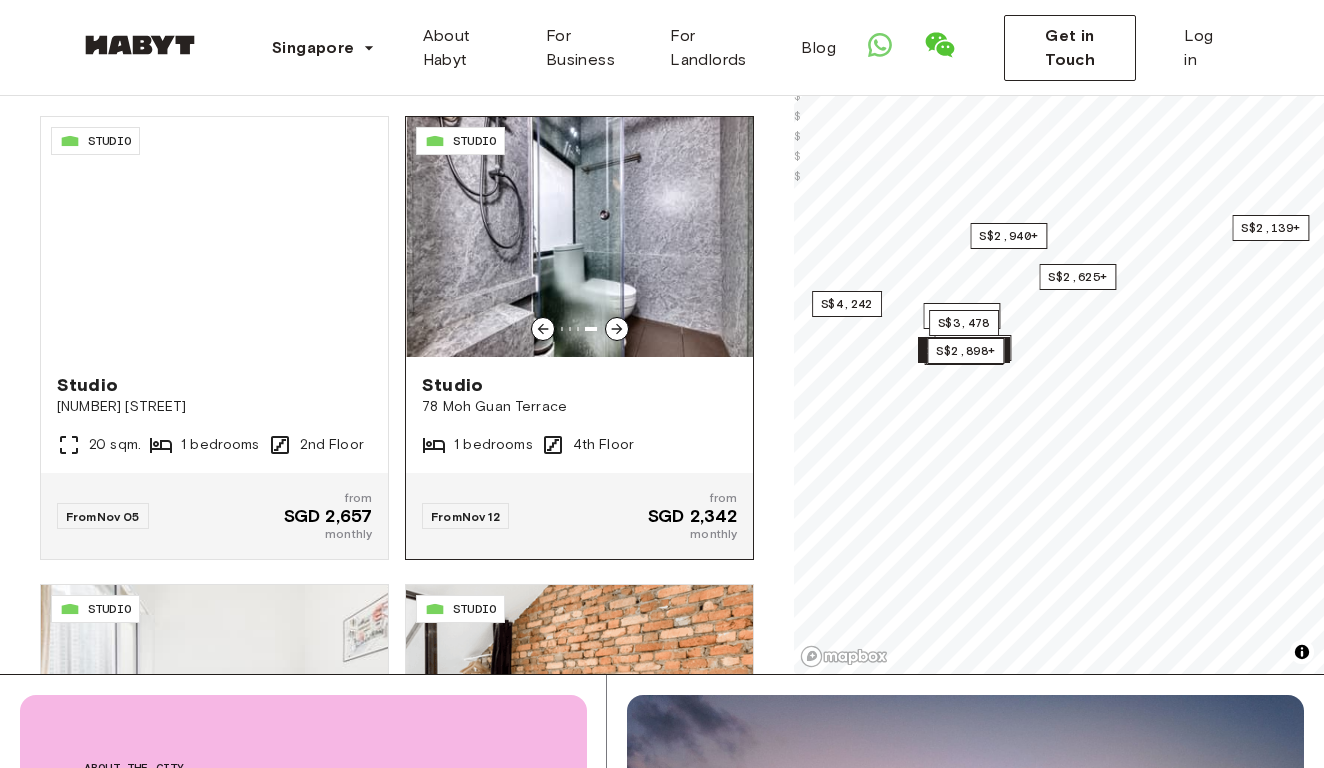 click 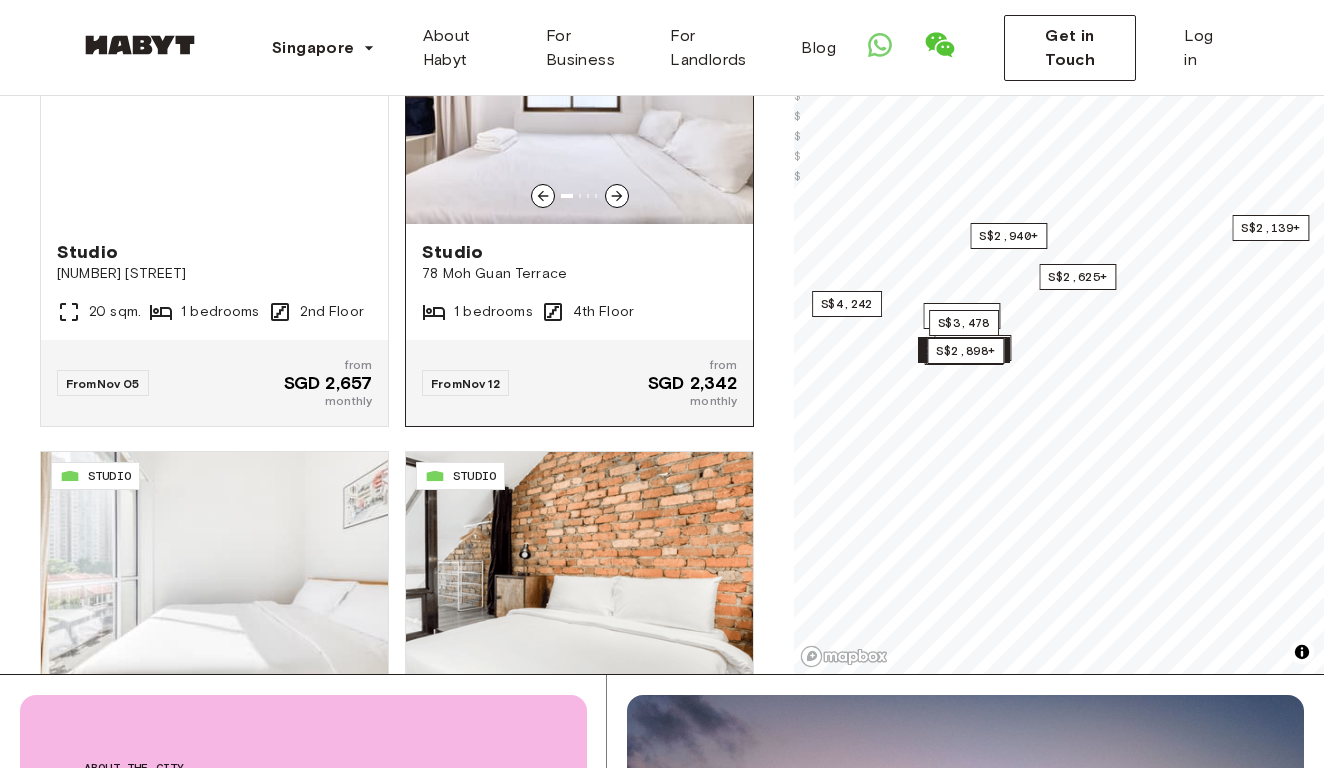scroll, scrollTop: 4543, scrollLeft: 0, axis: vertical 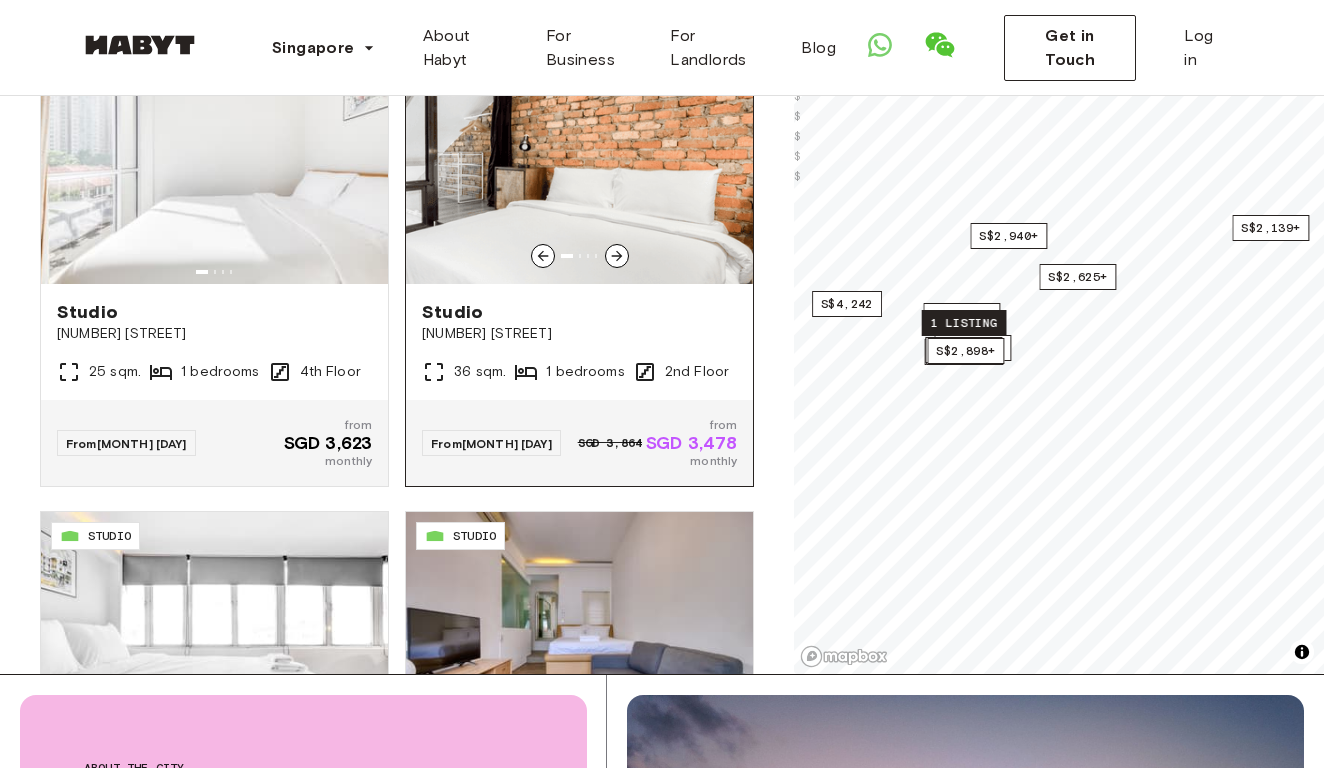 click 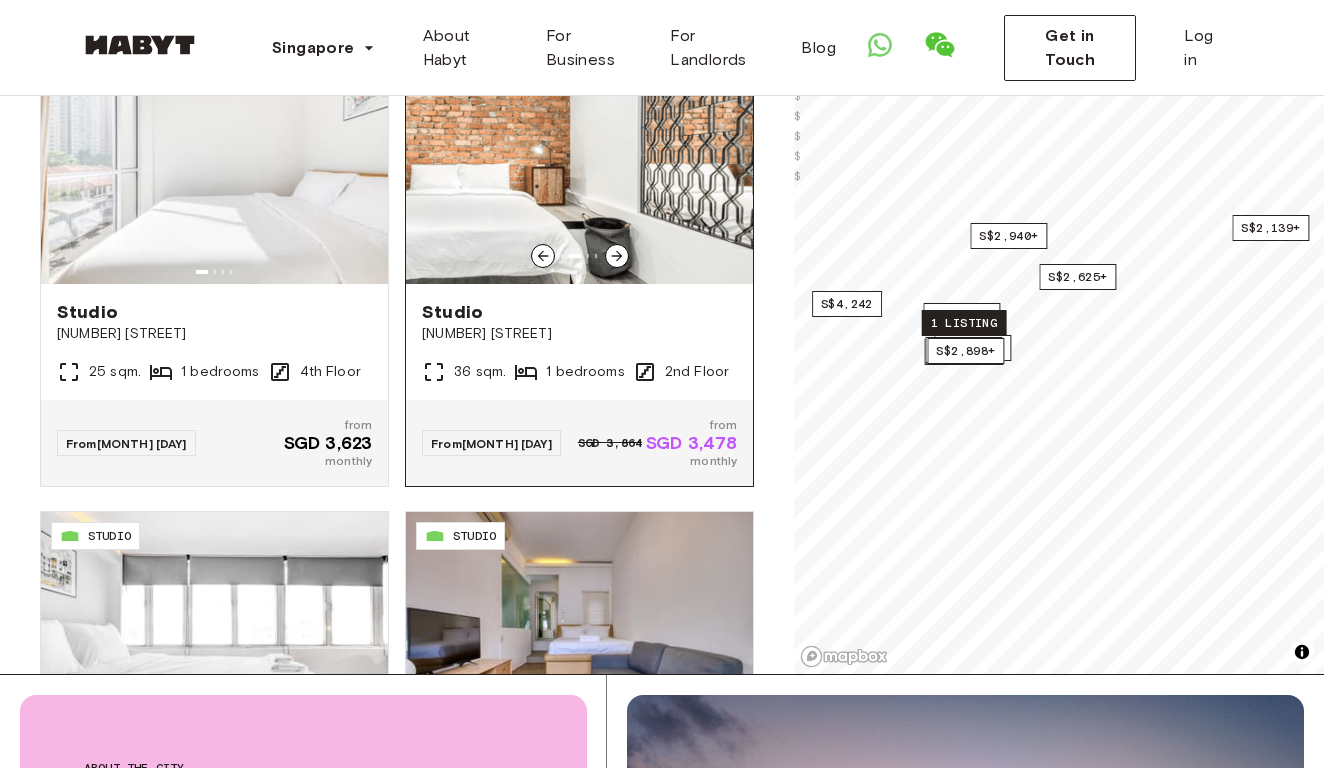 click 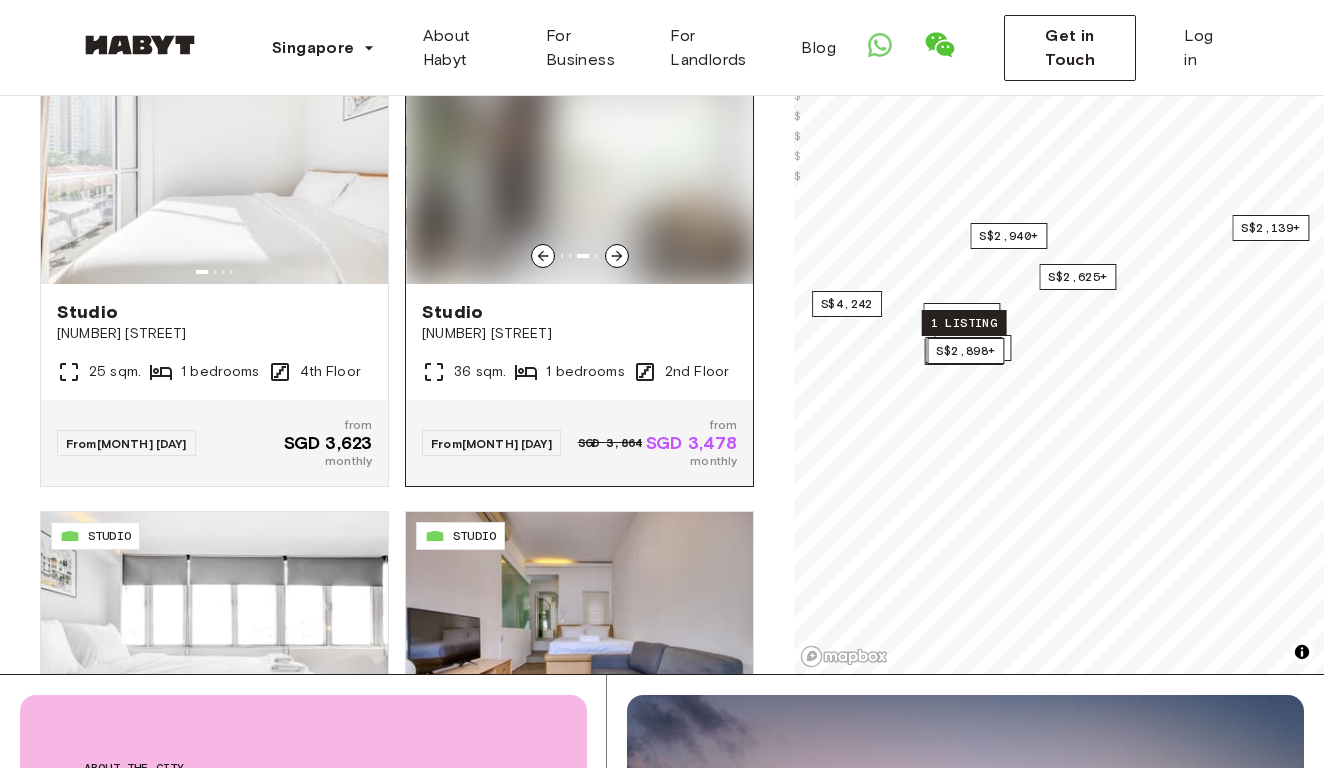 click 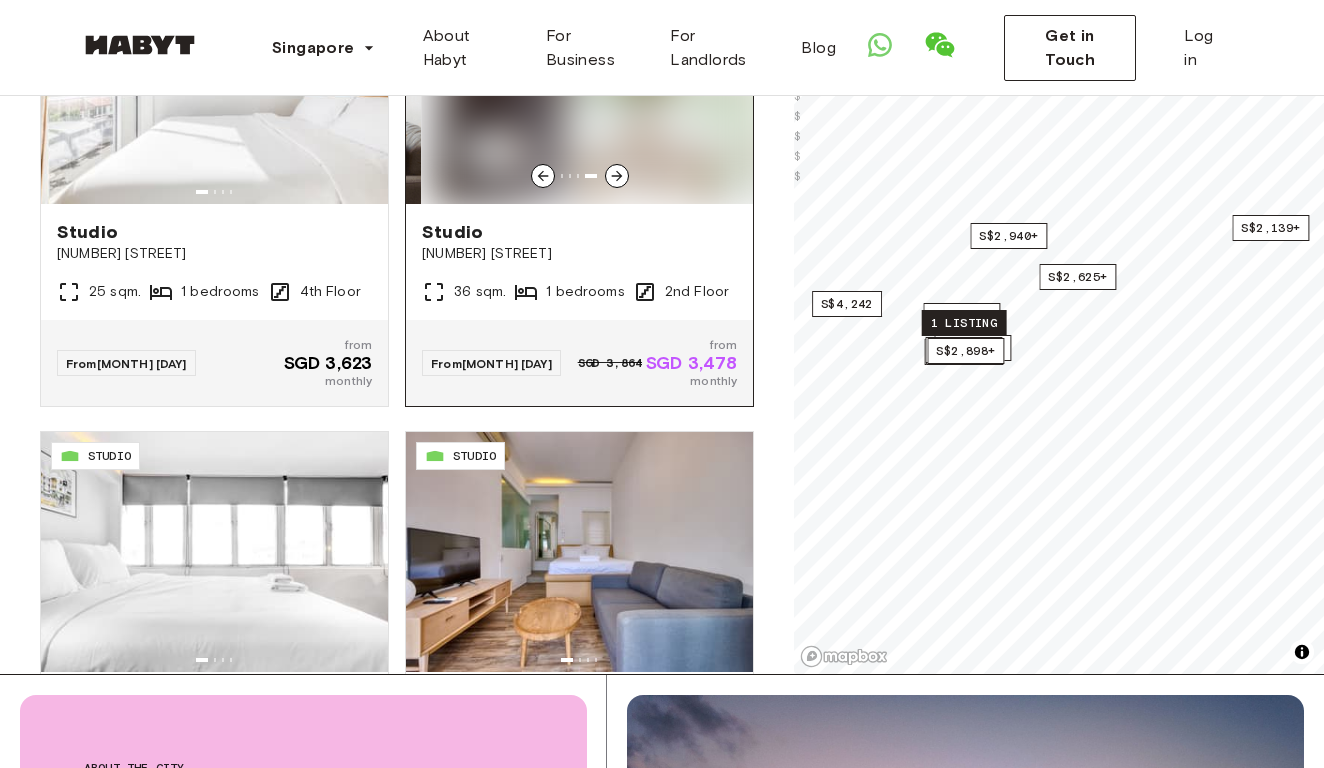 scroll, scrollTop: 5043, scrollLeft: 0, axis: vertical 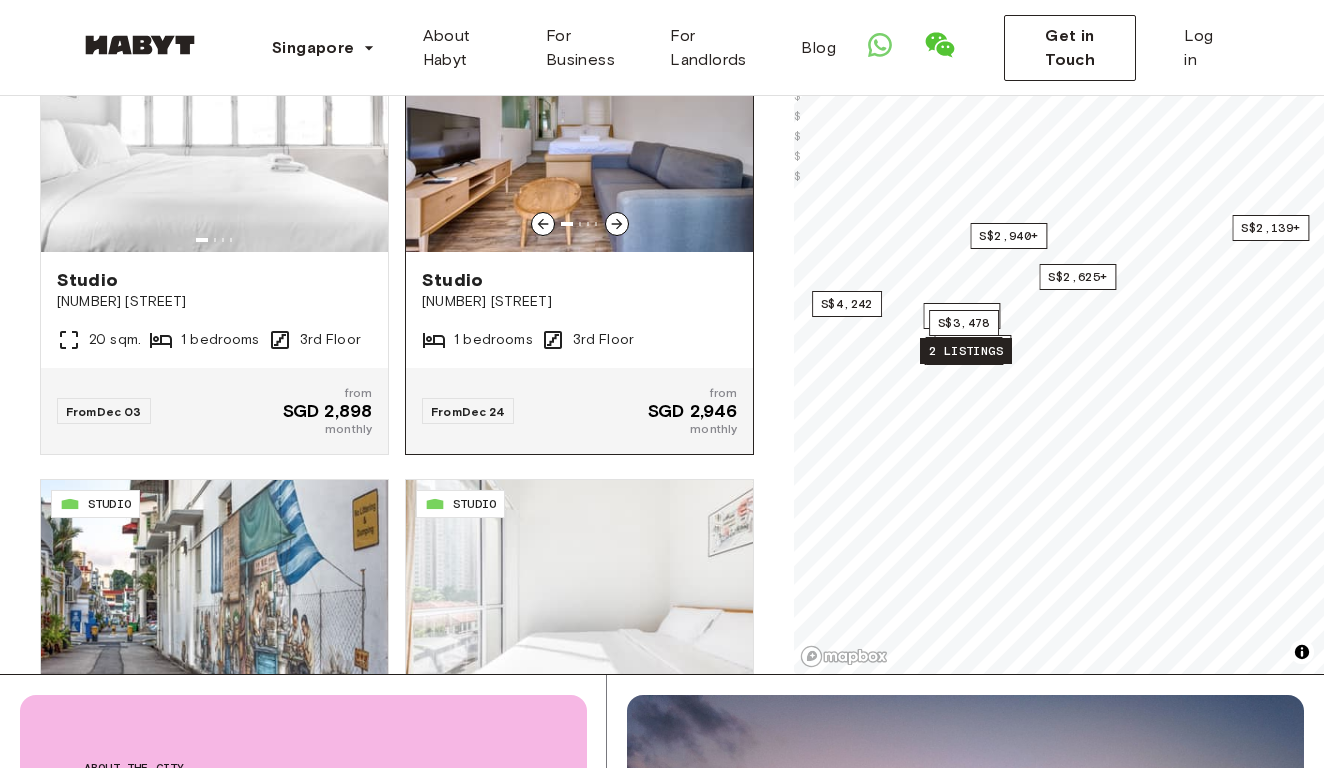 click 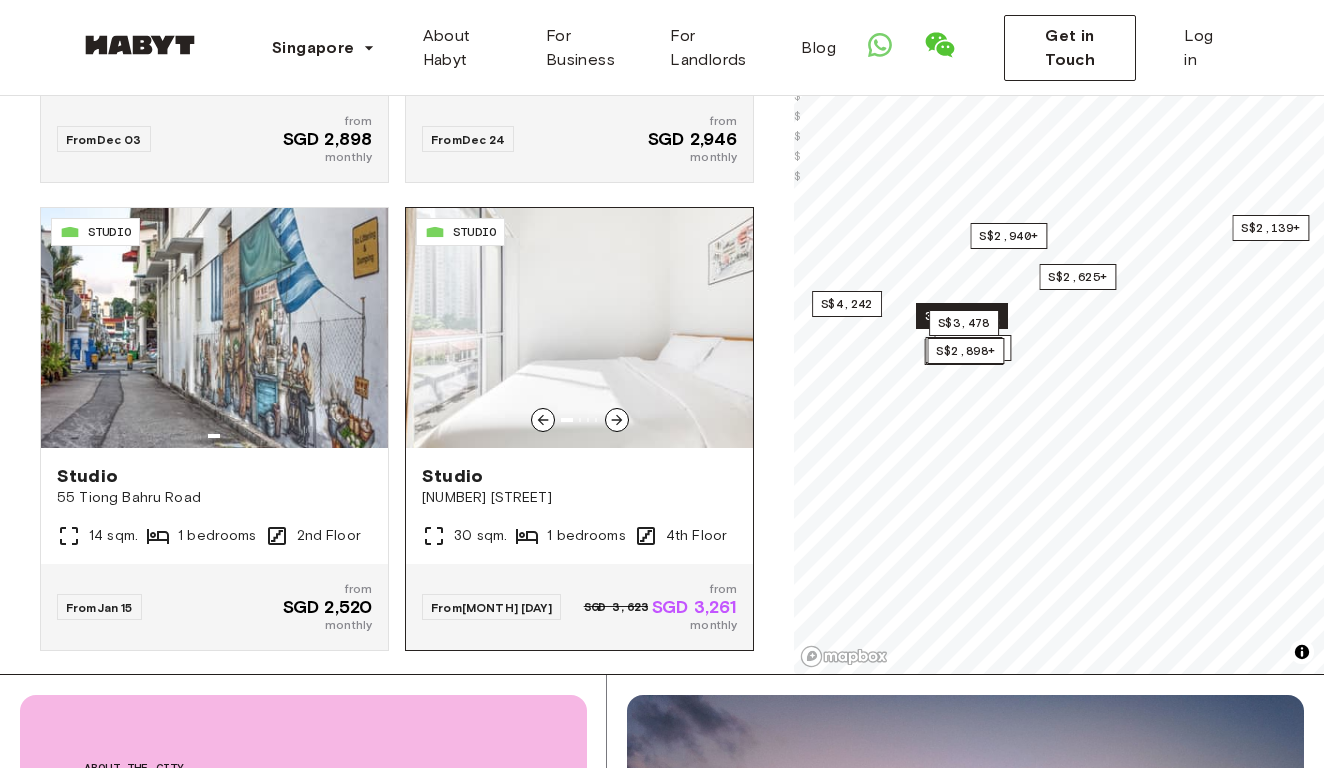 scroll, scrollTop: 5313, scrollLeft: 0, axis: vertical 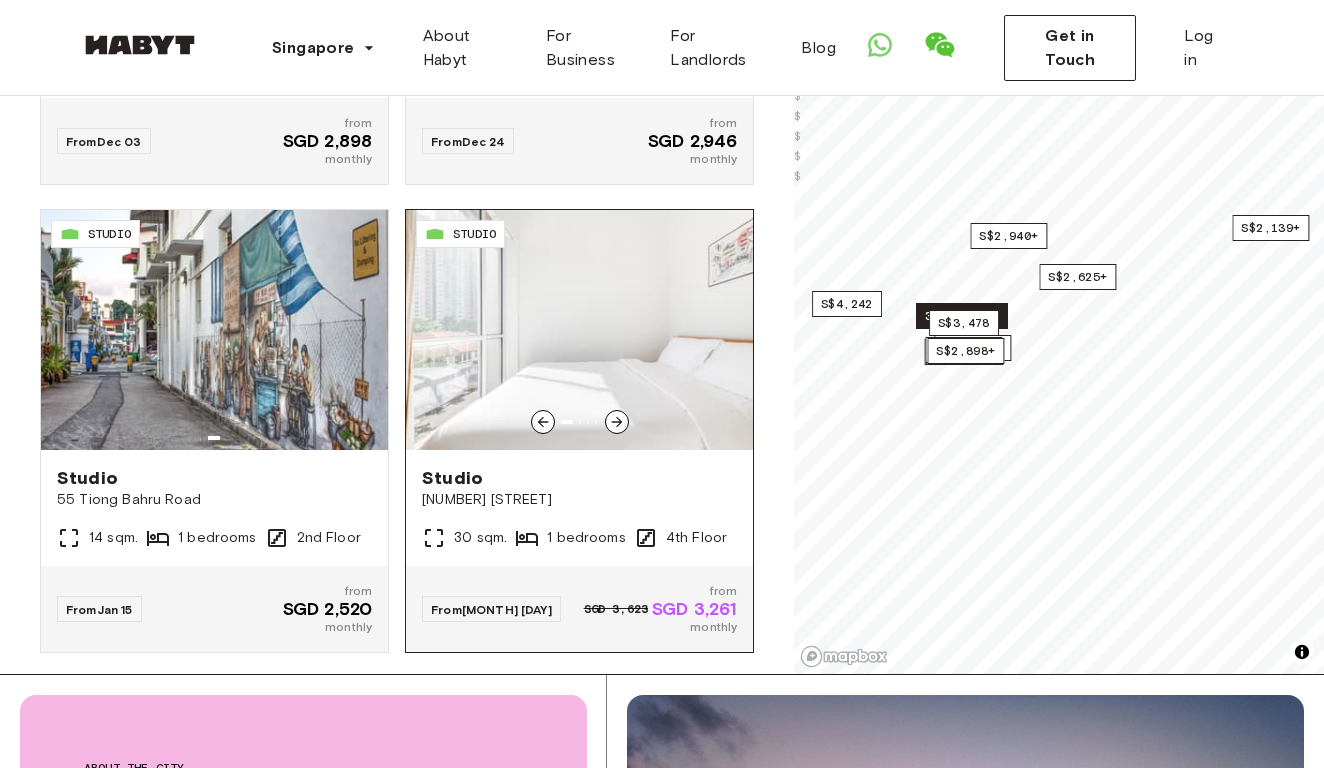 click at bounding box center (579, 330) 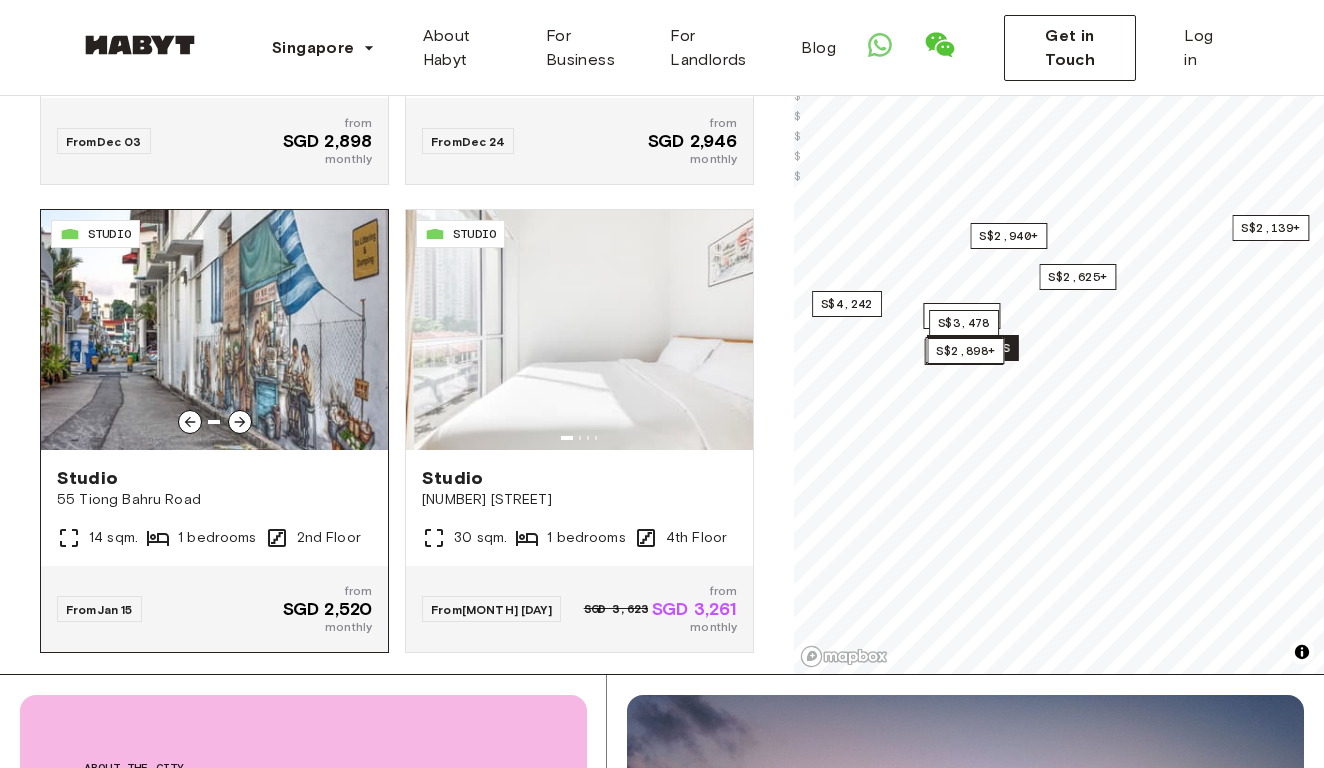 click at bounding box center [214, 330] 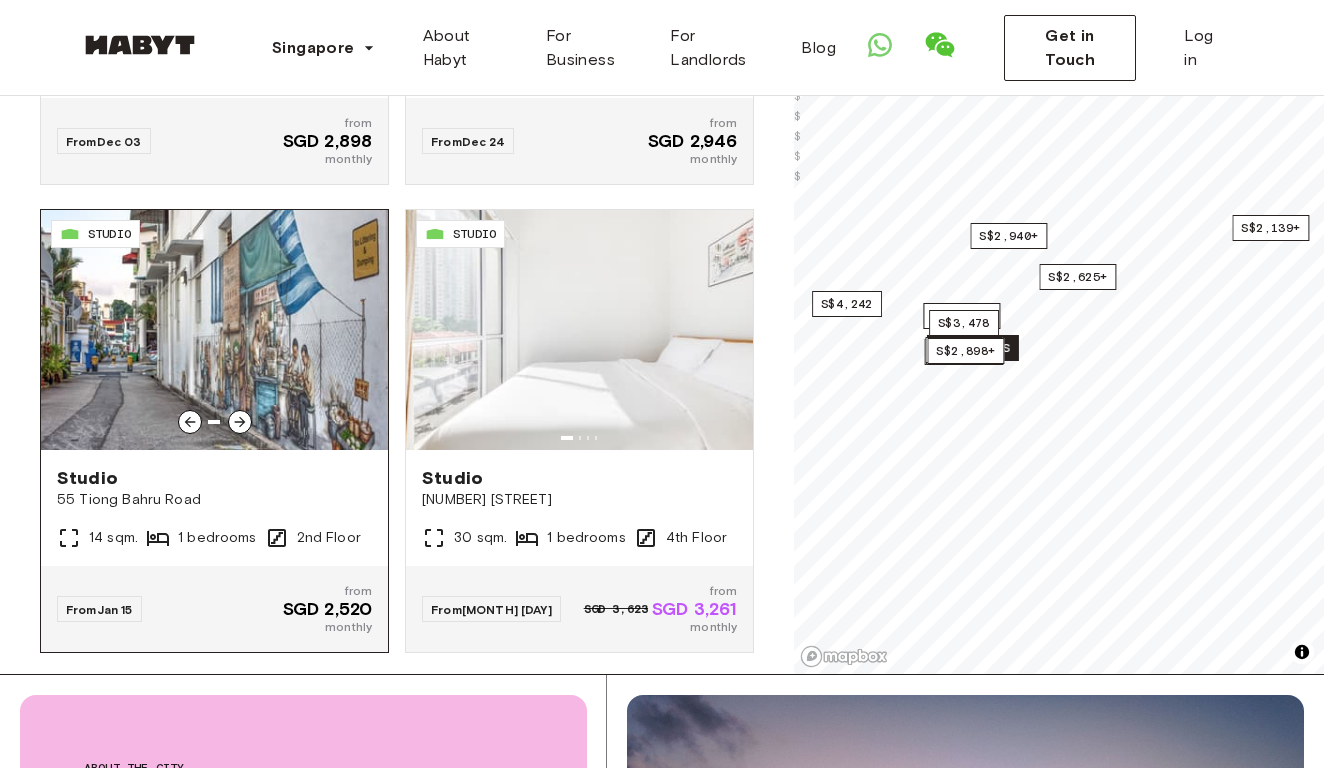 click at bounding box center [240, 422] 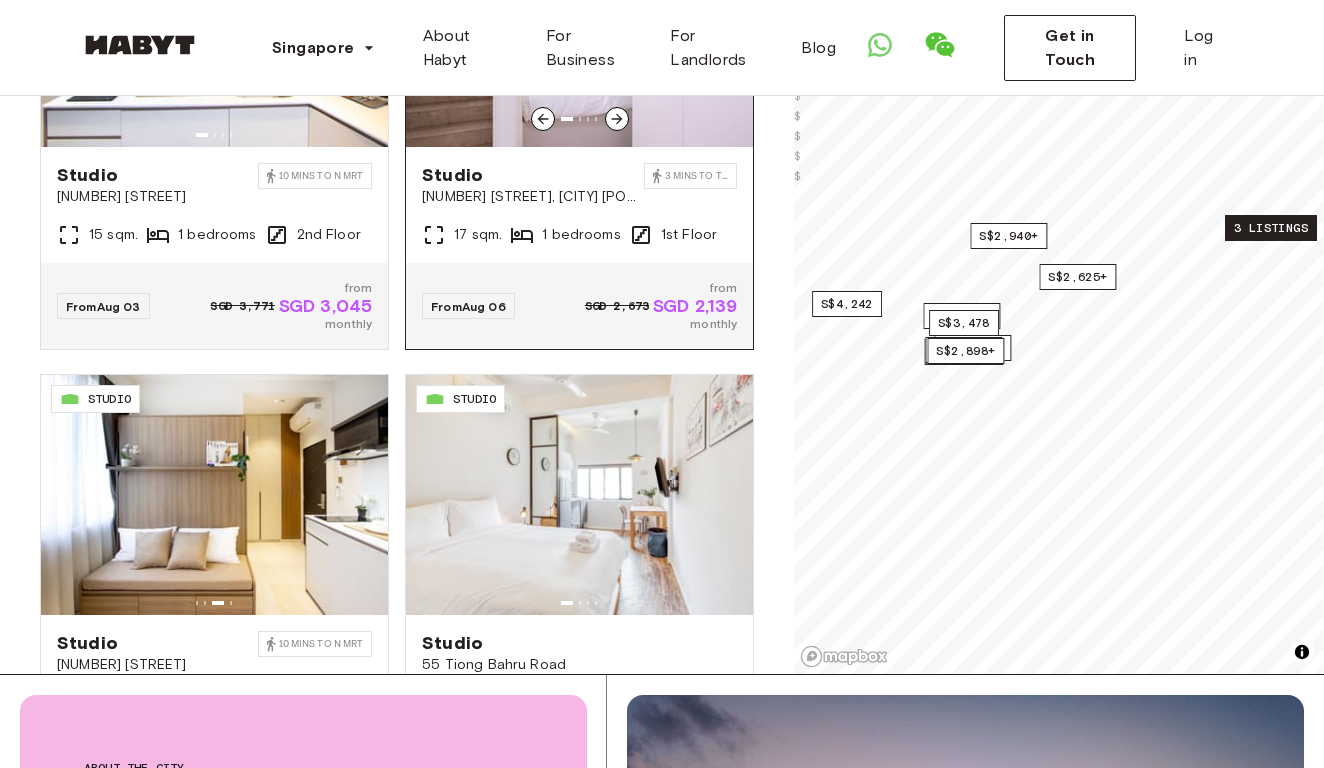 scroll, scrollTop: 0, scrollLeft: 0, axis: both 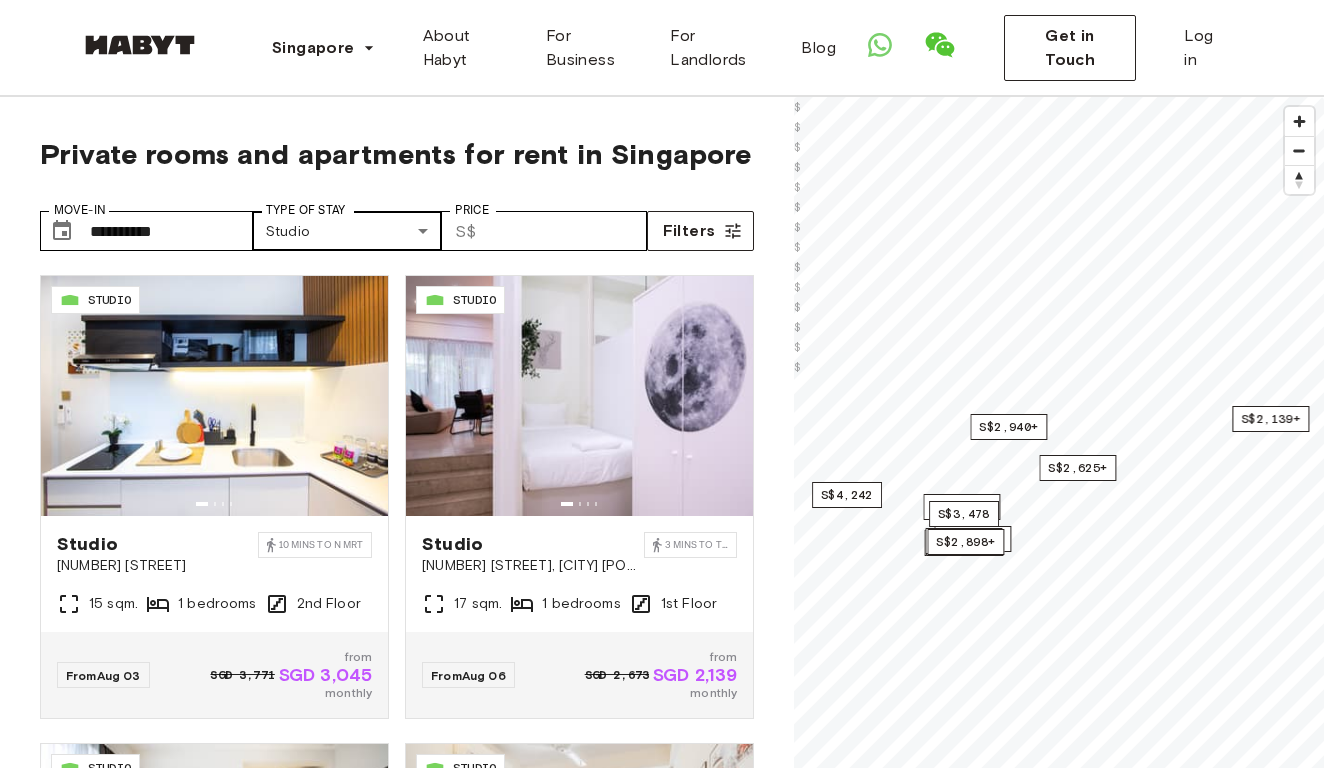 click on "**********" at bounding box center [662, 2393] 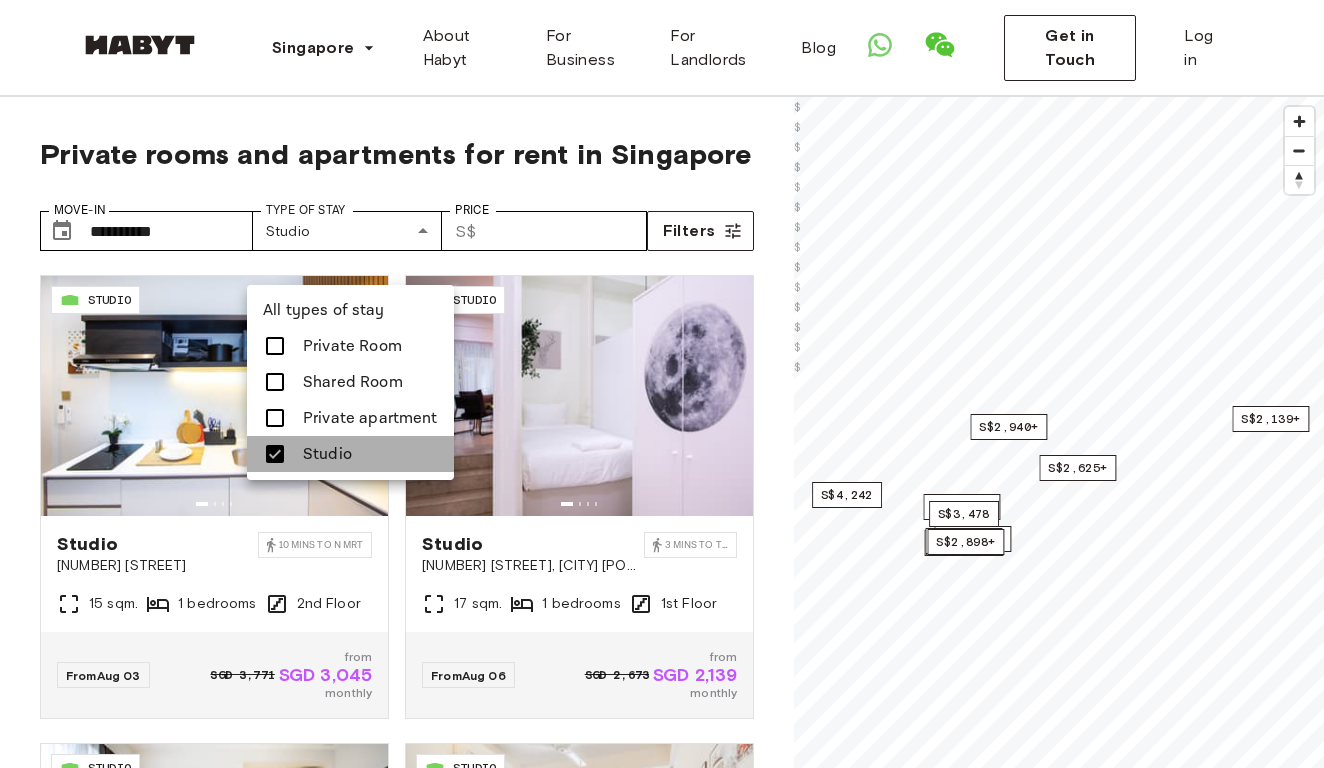 click on "Studio" at bounding box center (350, 454) 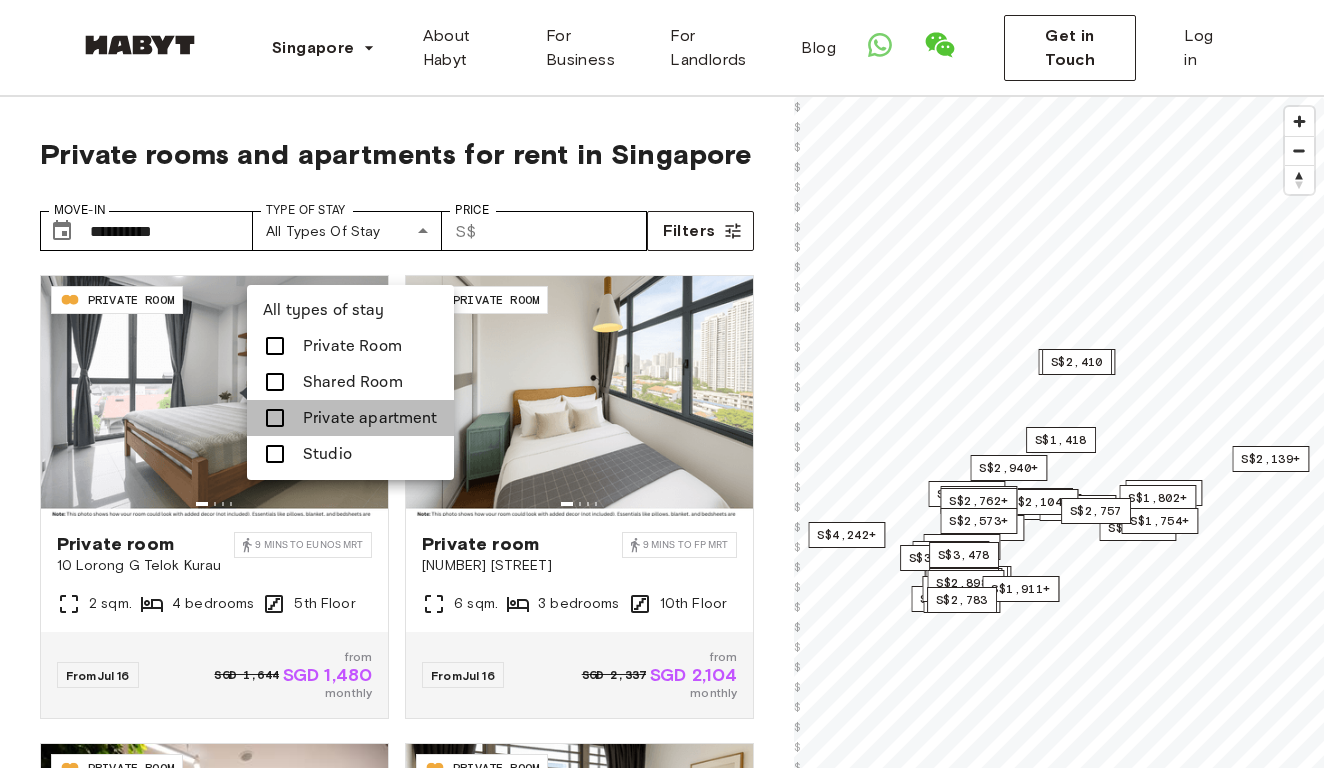 click on "Private apartment" at bounding box center [370, 418] 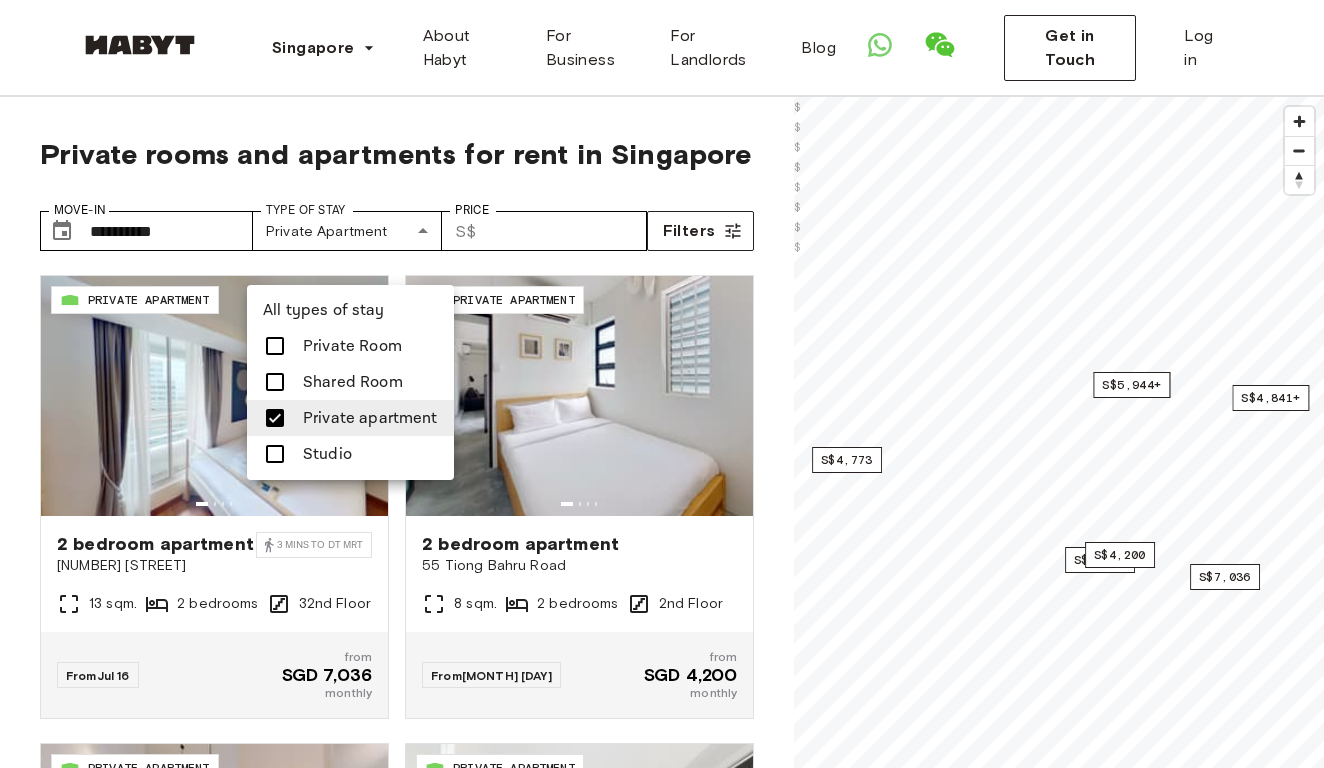 click at bounding box center (662, 384) 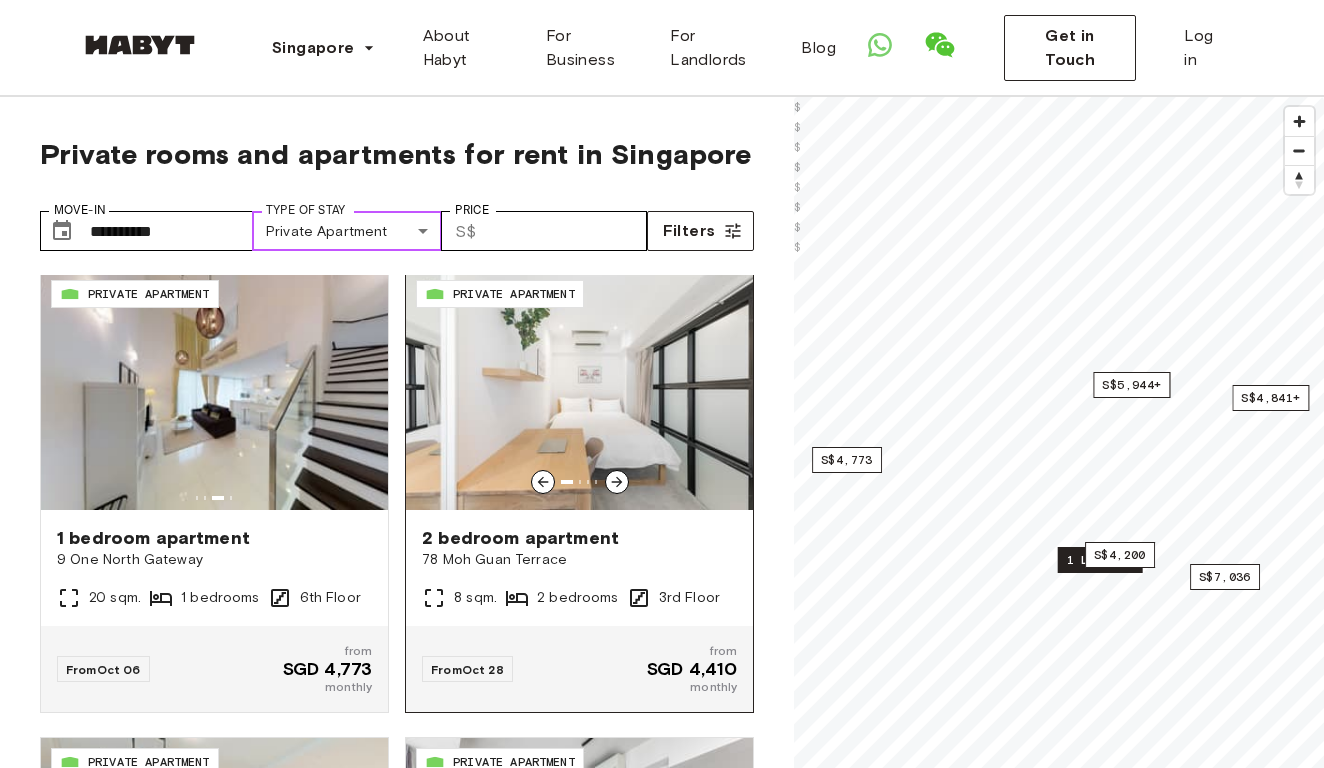 scroll, scrollTop: 475, scrollLeft: 0, axis: vertical 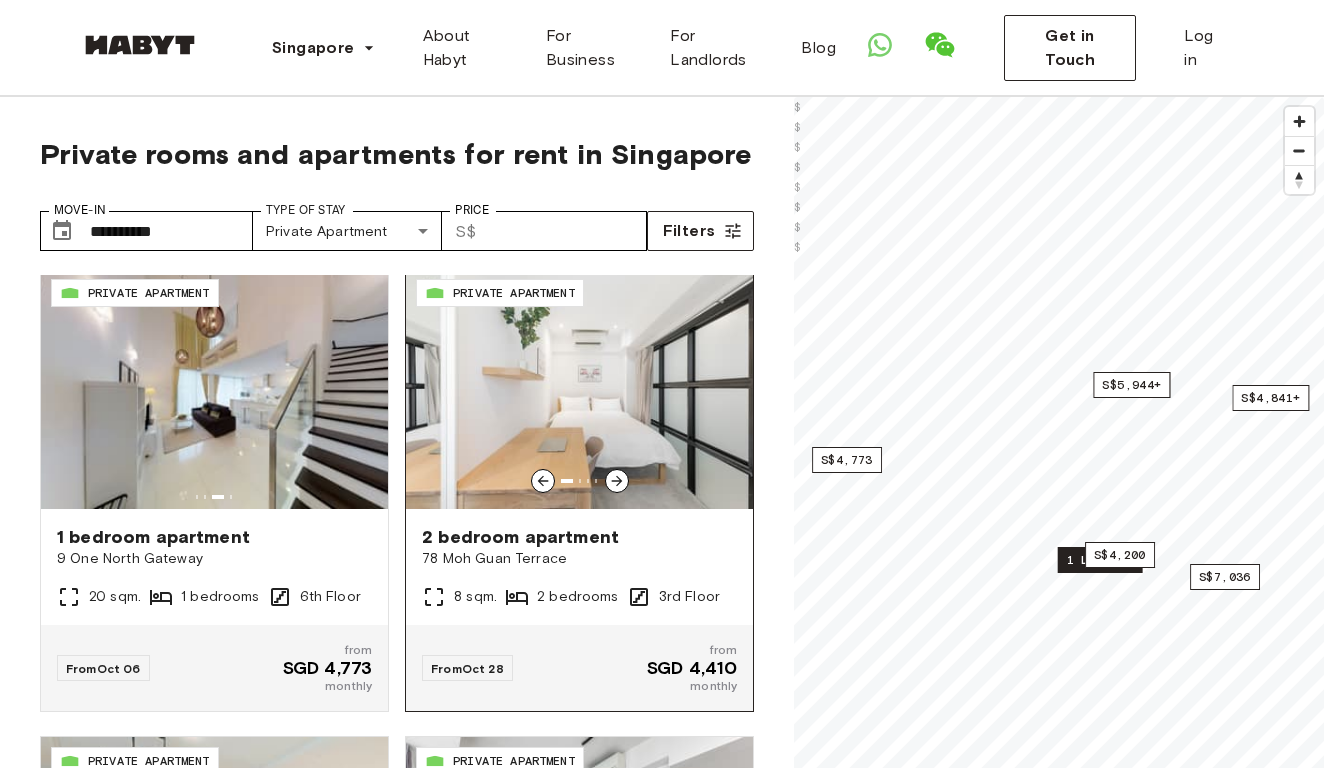 click at bounding box center [617, 481] 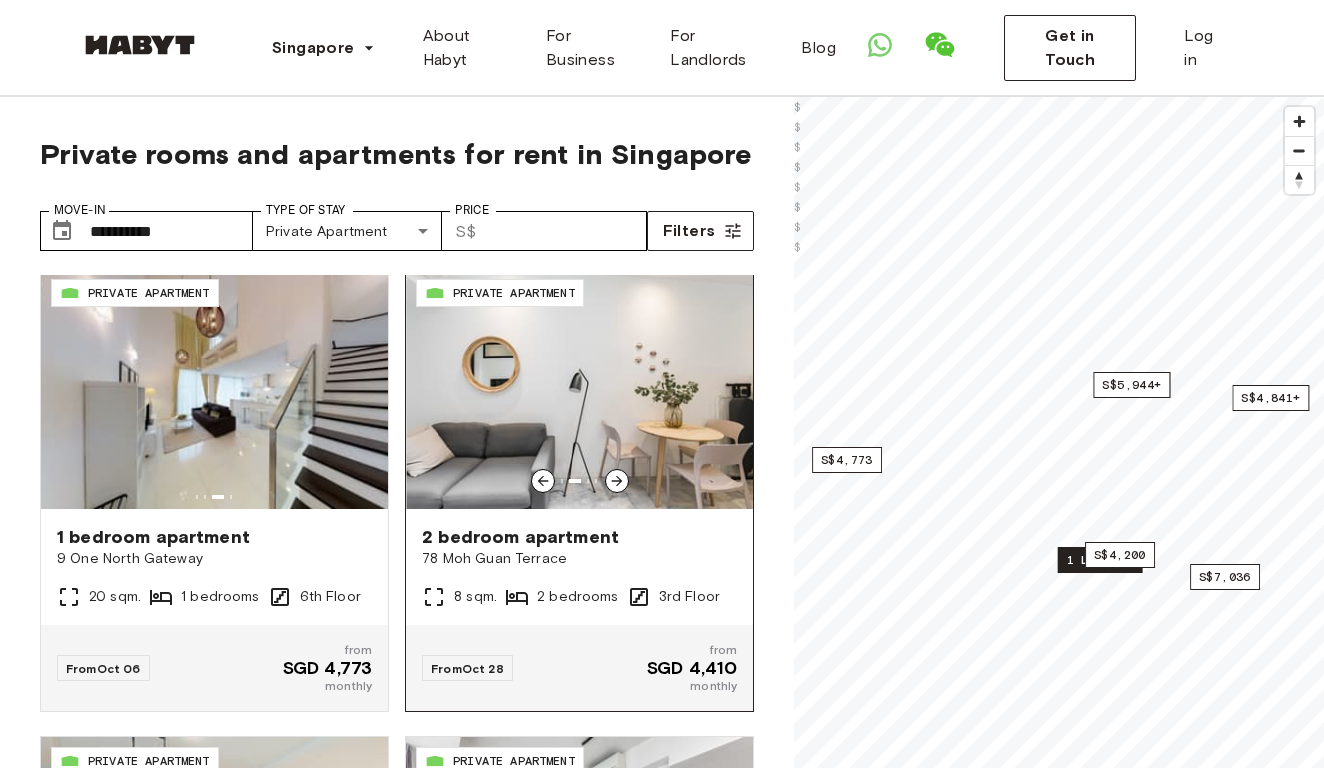 click at bounding box center [617, 481] 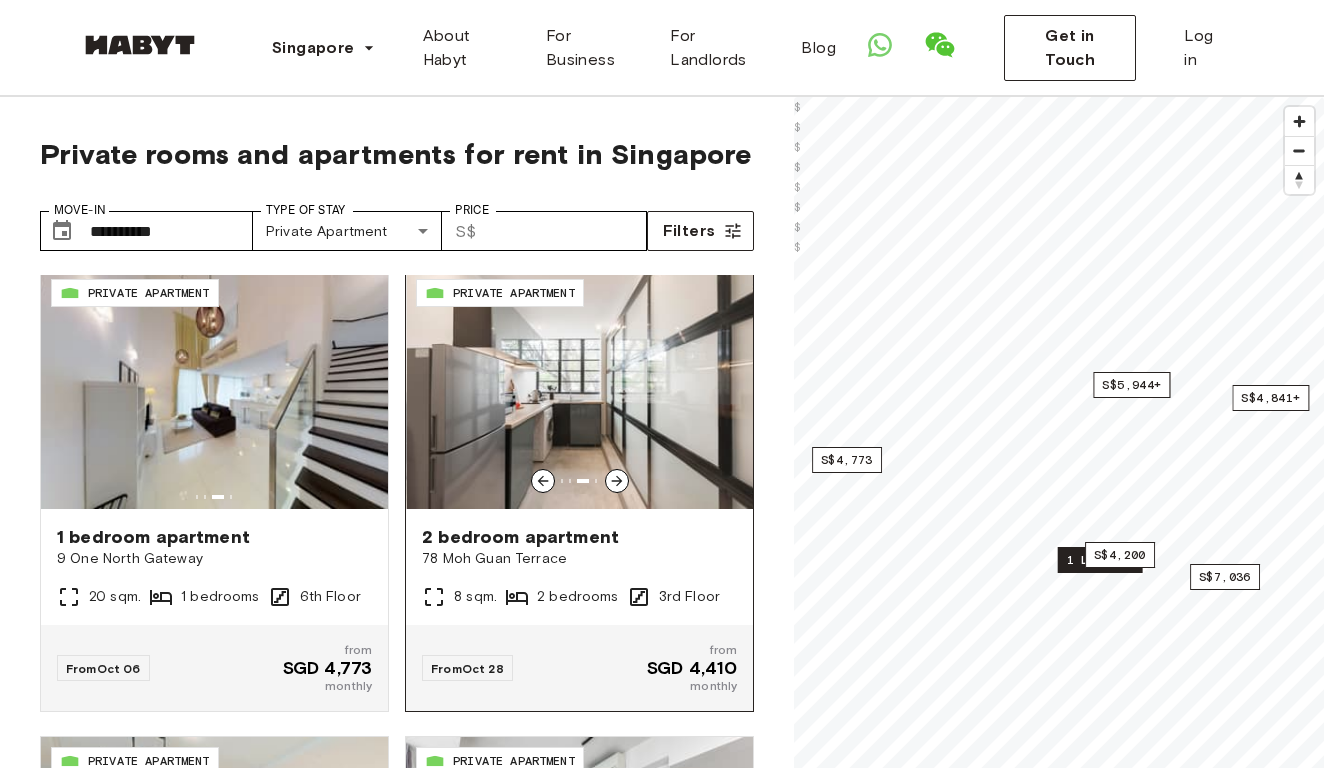 click at bounding box center (617, 481) 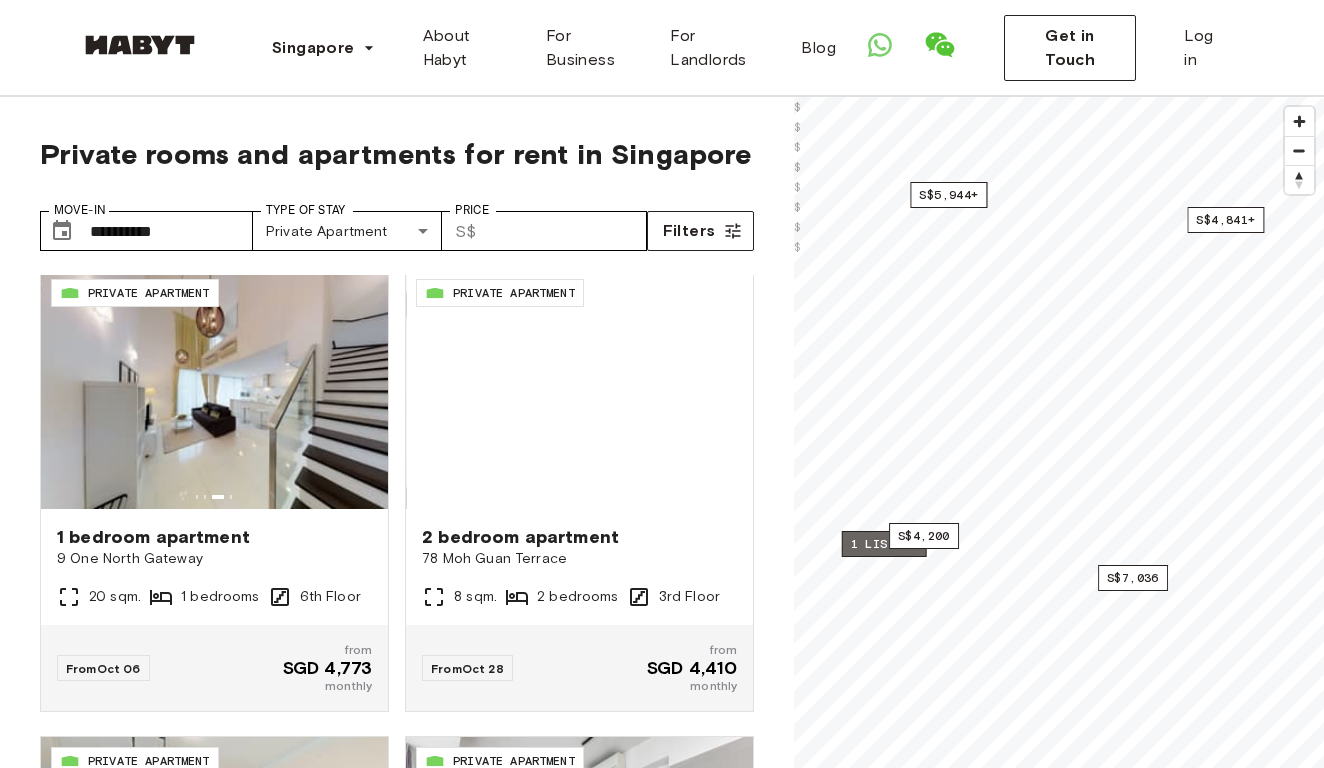 click on "1 listing" at bounding box center [884, 544] 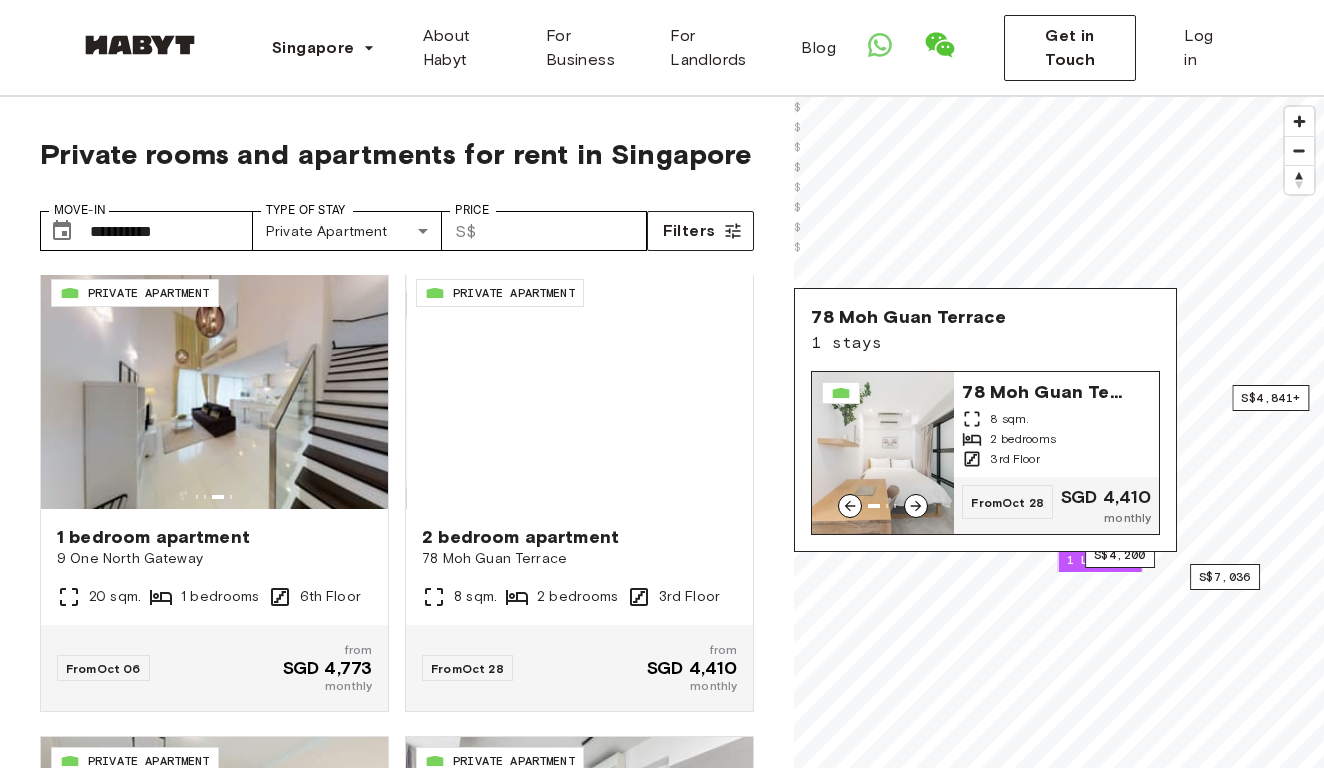 click on "From  Oct 28" at bounding box center [1007, 502] 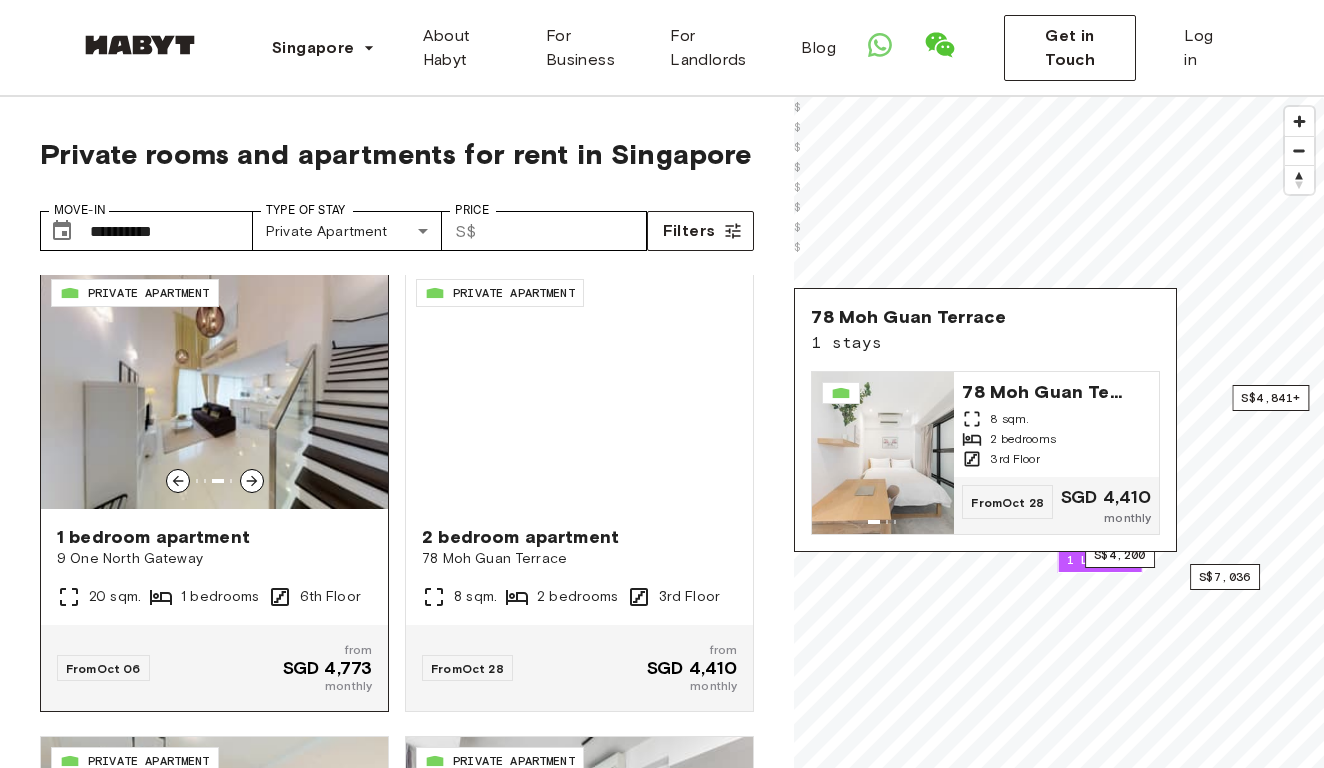 drag, startPoint x: 520, startPoint y: 461, endPoint x: 296, endPoint y: 474, distance: 224.37692 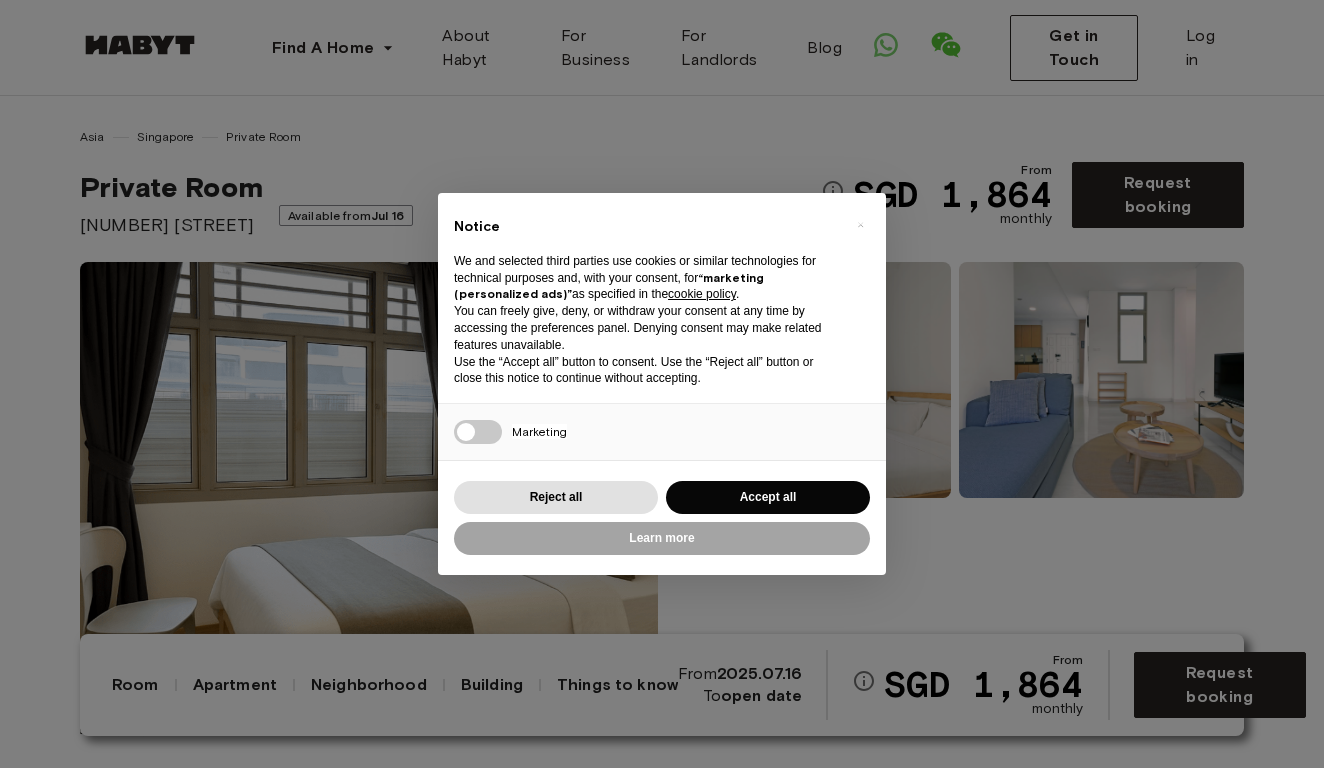 scroll, scrollTop: 0, scrollLeft: 0, axis: both 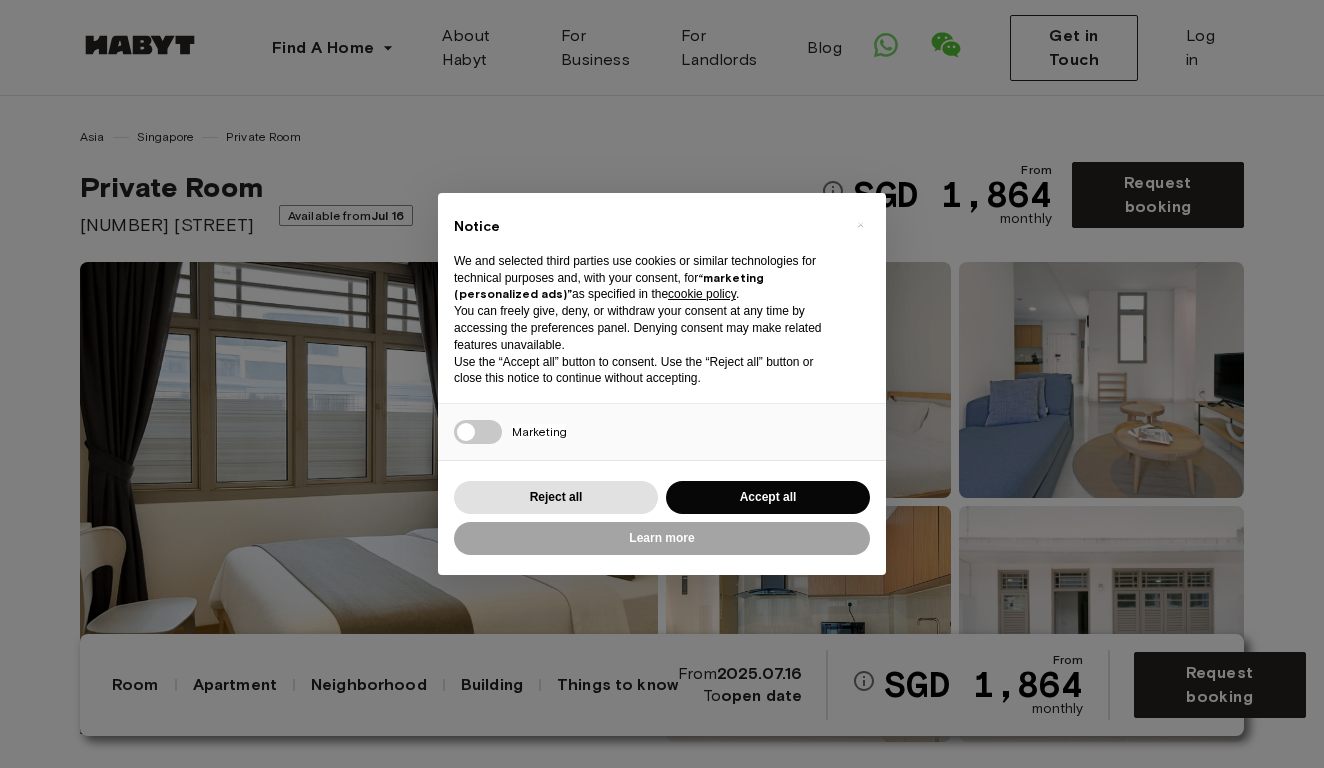 click on "×
Notice We   and selected third parties   use cookies or similar technologies for technical purposes and, with your consent, for  “marketing (personalized ads)”  as specified in the  cookie policy .  You can freely give, deny, or withdraw your consent at any time by accessing the preferences panel.  Denying consent may make related features unavailable. Use the “Accept all” button to consent. Use the “Reject all” button or close this notice to continue without accepting. Necessary Marketing Press again to continue 0/1 Learn more Reject all Accept all" at bounding box center [662, 384] 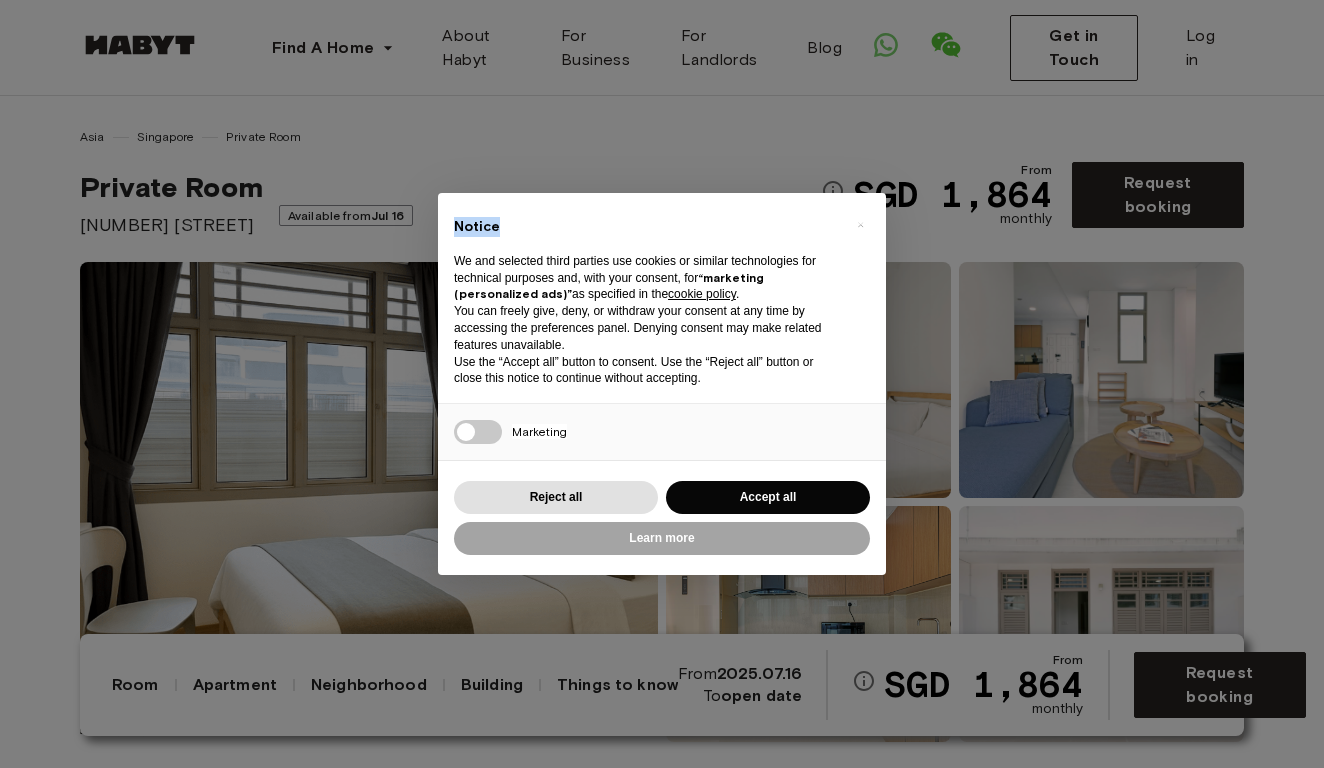 click on "×
Notice We   and selected third parties   use cookies or similar technologies for technical purposes and, with your consent, for  “marketing (personalized ads)”  as specified in the  cookie policy .  You can freely give, deny, or withdraw your consent at any time by accessing the preferences panel.  Denying consent may make related features unavailable. Use the “Accept all” button to consent. Use the “Reject all” button or close this notice to continue without accepting. Necessary Marketing Press again to continue 0/1 Learn more Reject all Accept all" at bounding box center [662, 384] 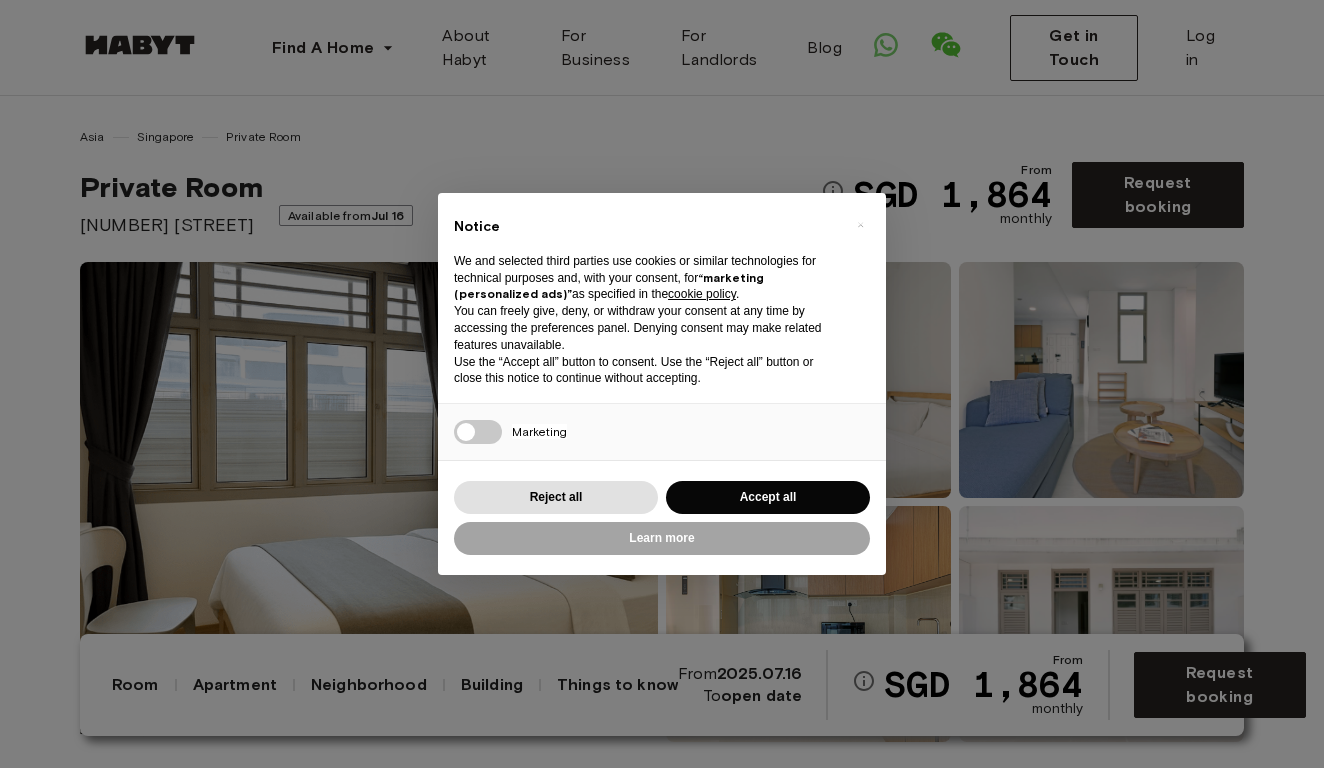click on "×
Notice We   and selected third parties   use cookies or similar technologies for technical purposes and, with your consent, for  “marketing (personalized ads)”  as specified in the  cookie policy .  You can freely give, deny, or withdraw your consent at any time by accessing the preferences panel.  Denying consent may make related features unavailable. Use the “Accept all” button to consent. Use the “Reject all” button or close this notice to continue without accepting. Necessary Marketing Press again to continue 0/1 Learn more Reject all Accept all" at bounding box center (662, 384) 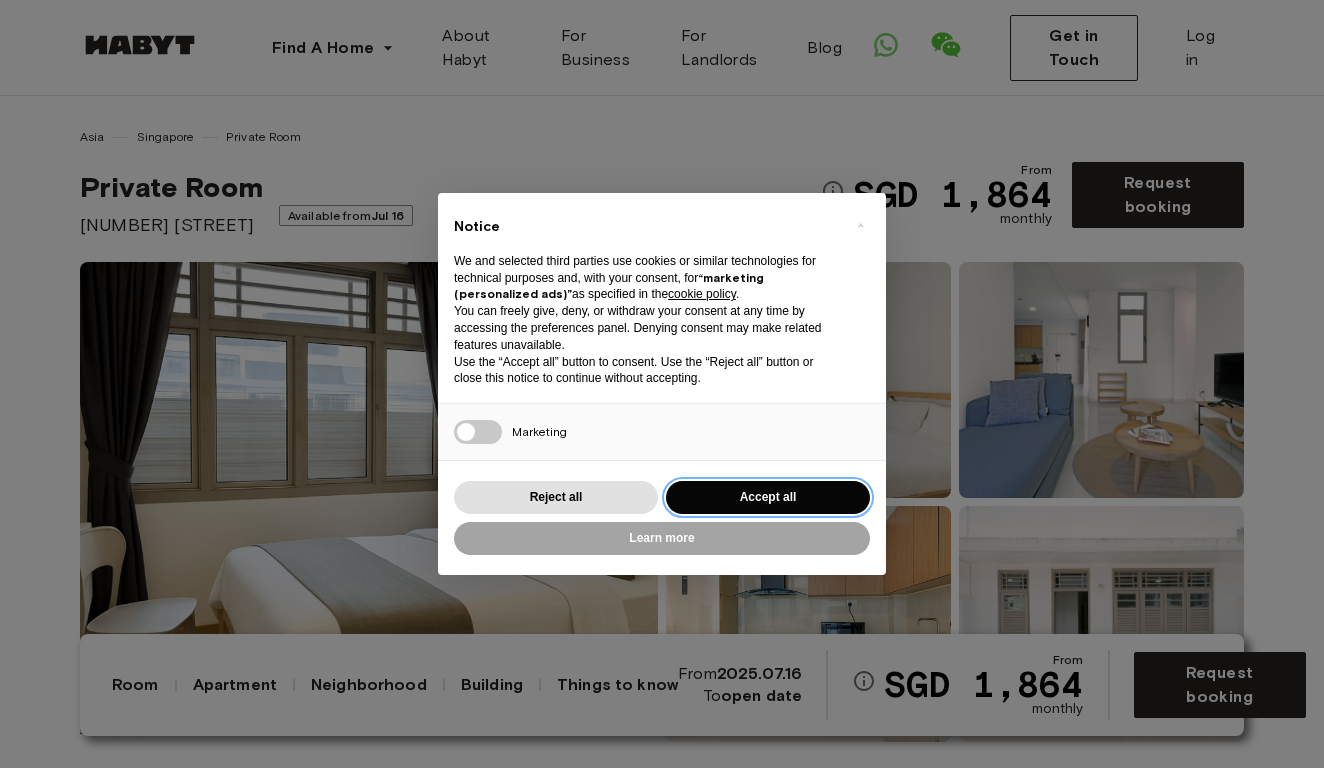 click on "Accept all" at bounding box center (768, 497) 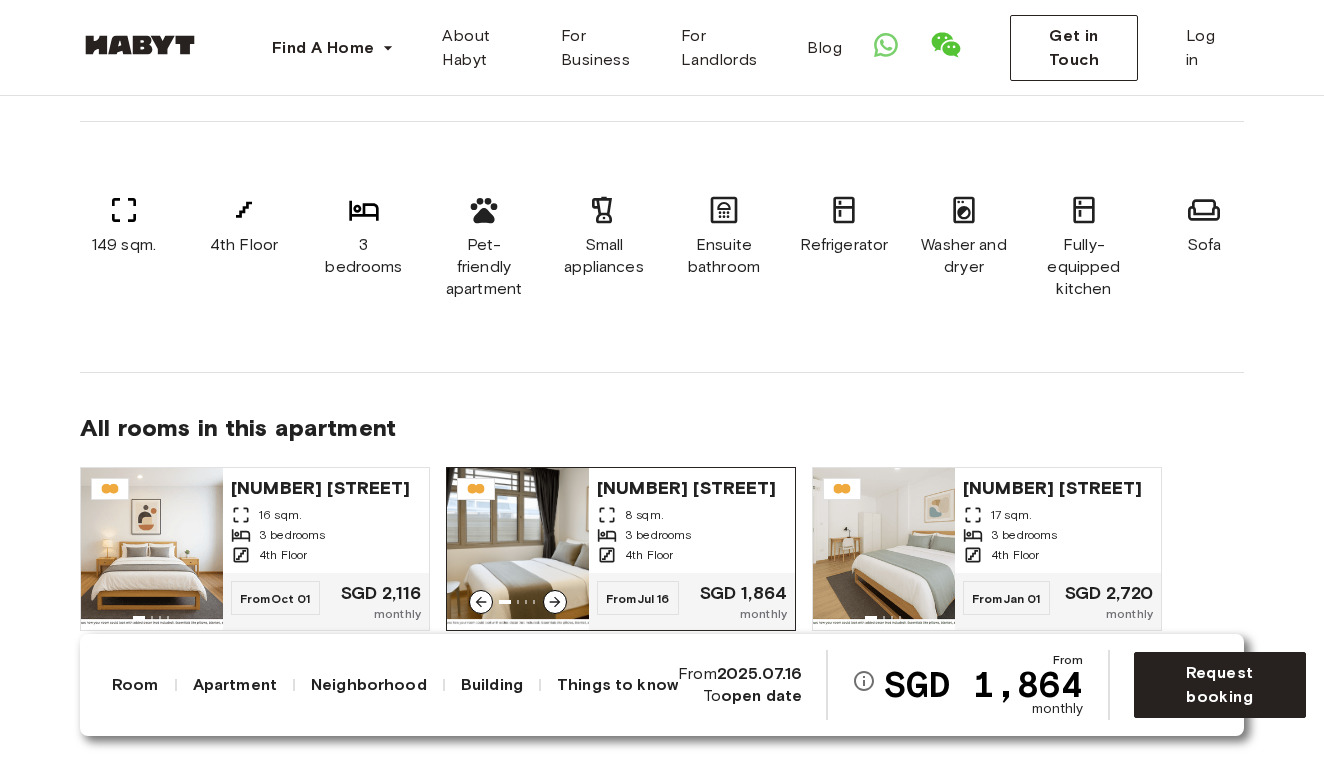 scroll, scrollTop: 1498, scrollLeft: 0, axis: vertical 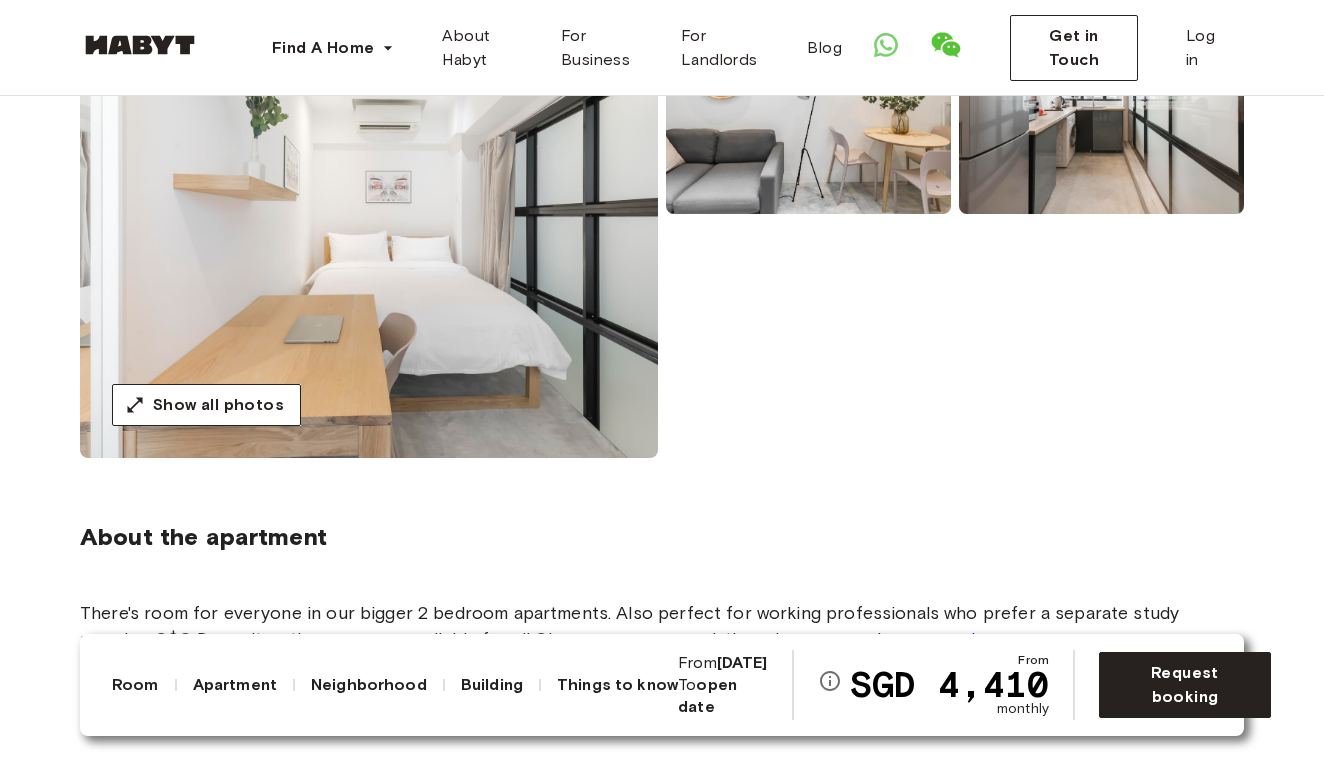 click at bounding box center (369, 218) 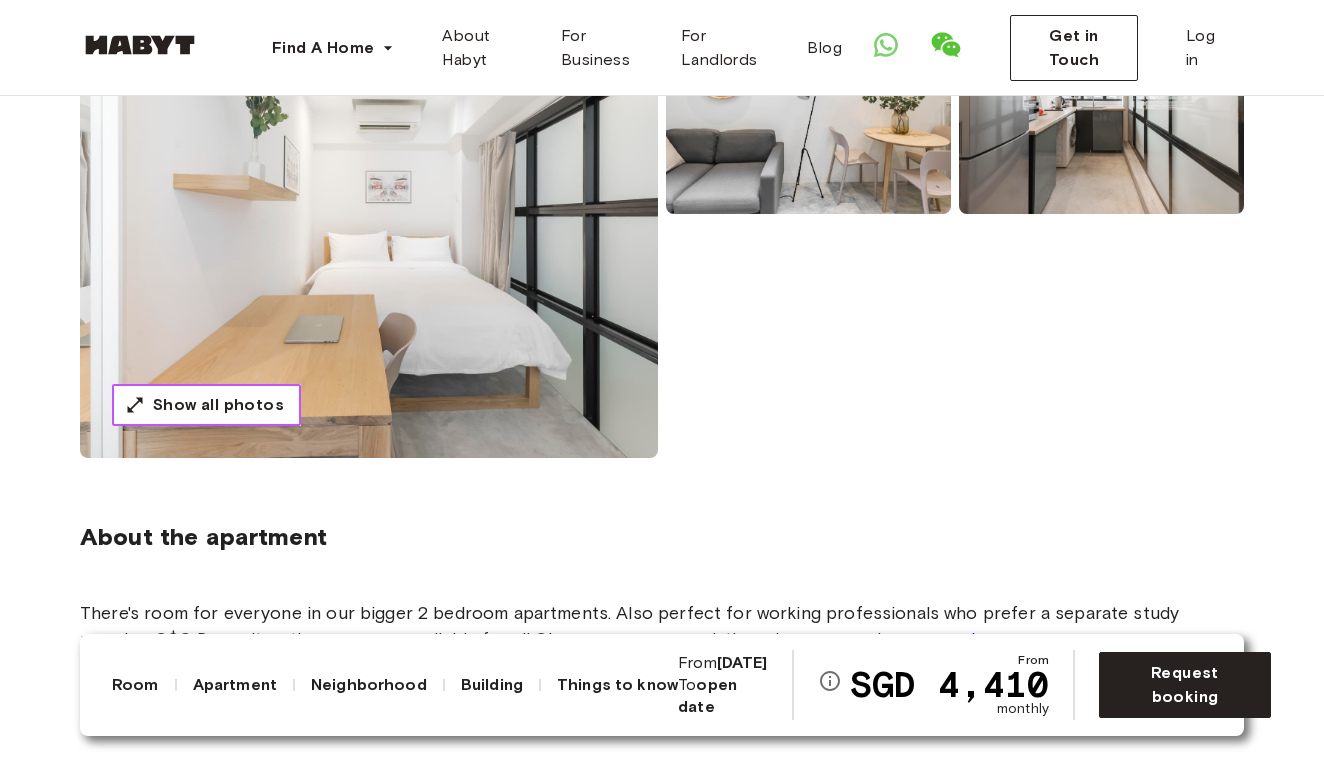 click on "Show all photos" at bounding box center [218, 405] 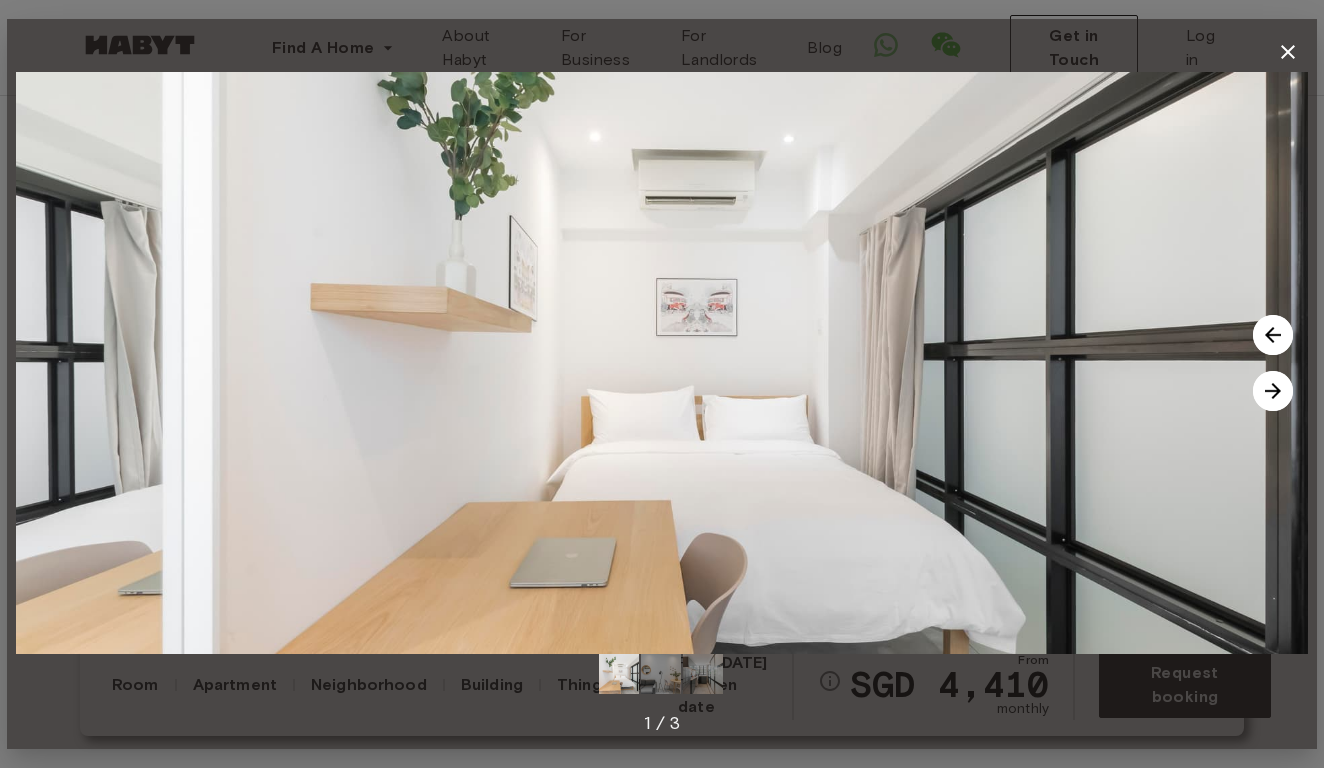 click at bounding box center (1273, 391) 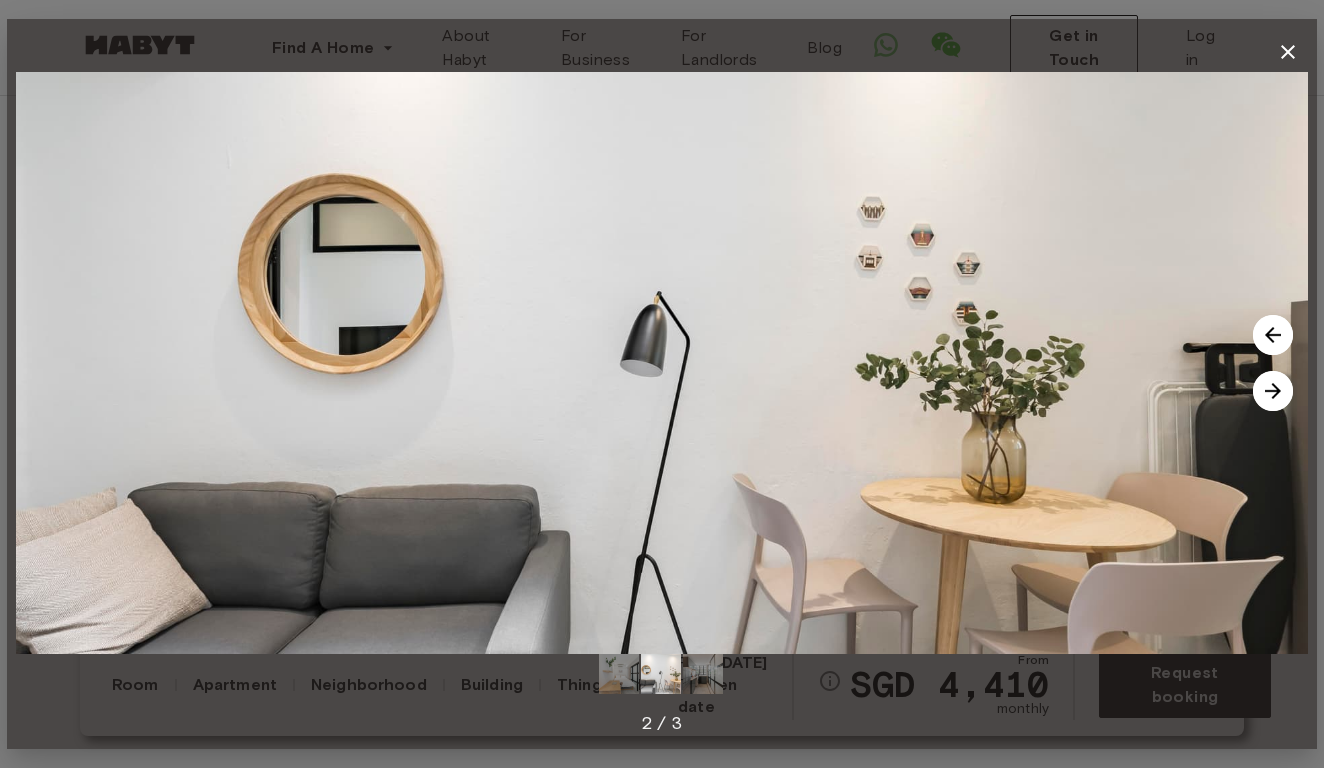 click at bounding box center (1273, 391) 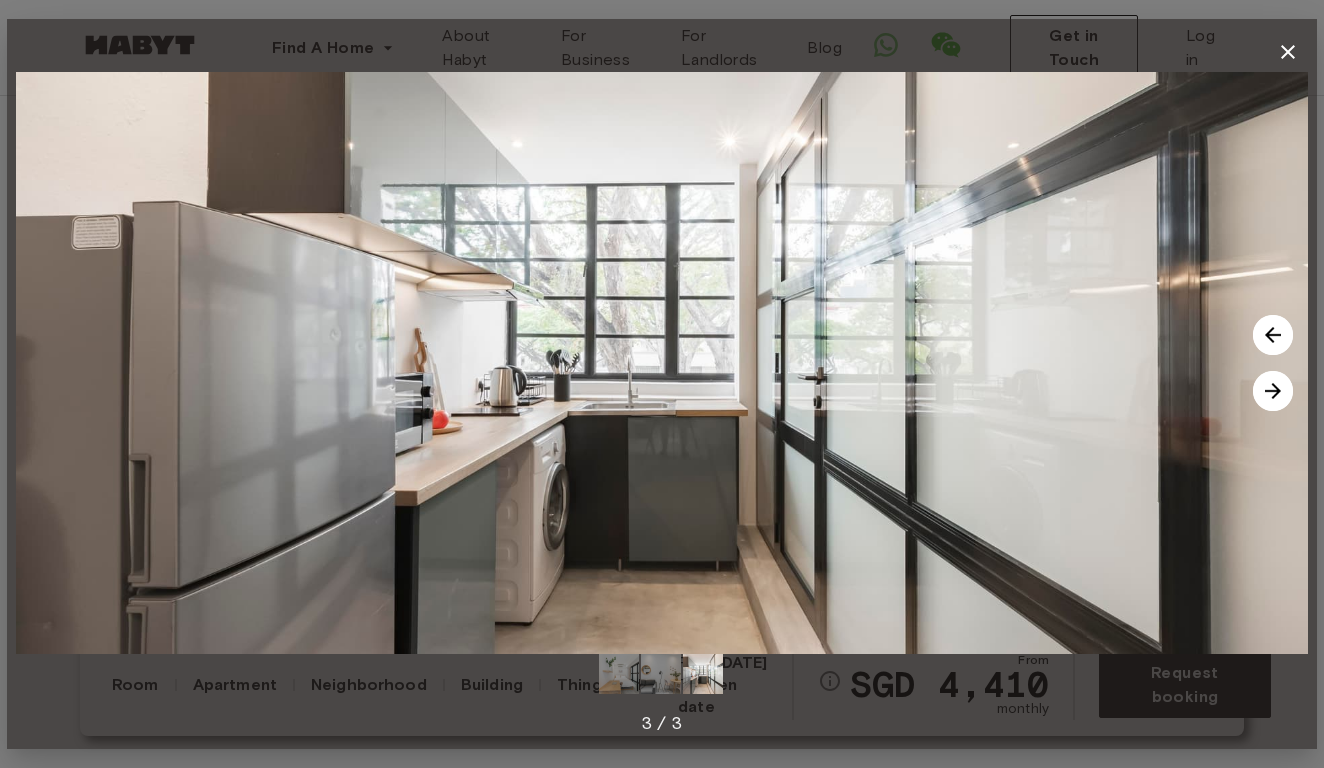 click at bounding box center (1273, 391) 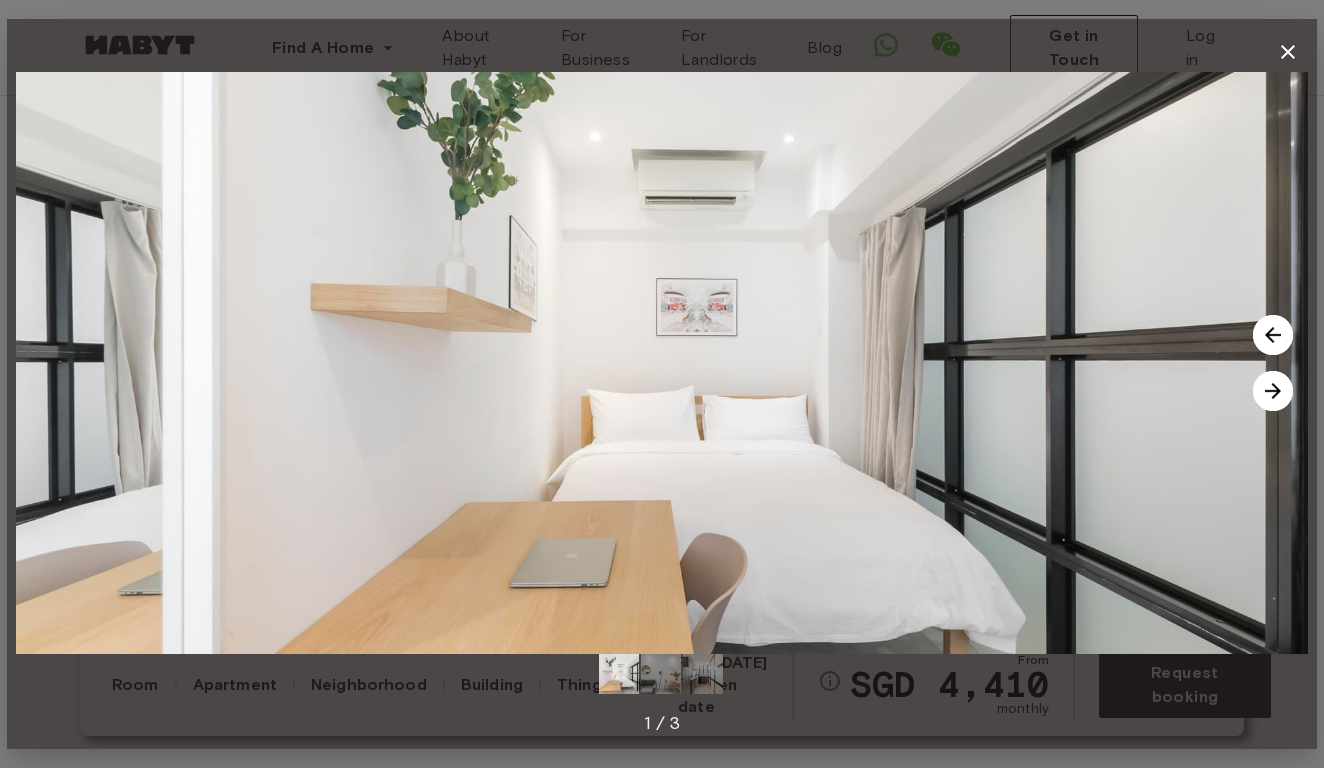 click at bounding box center [1273, 391] 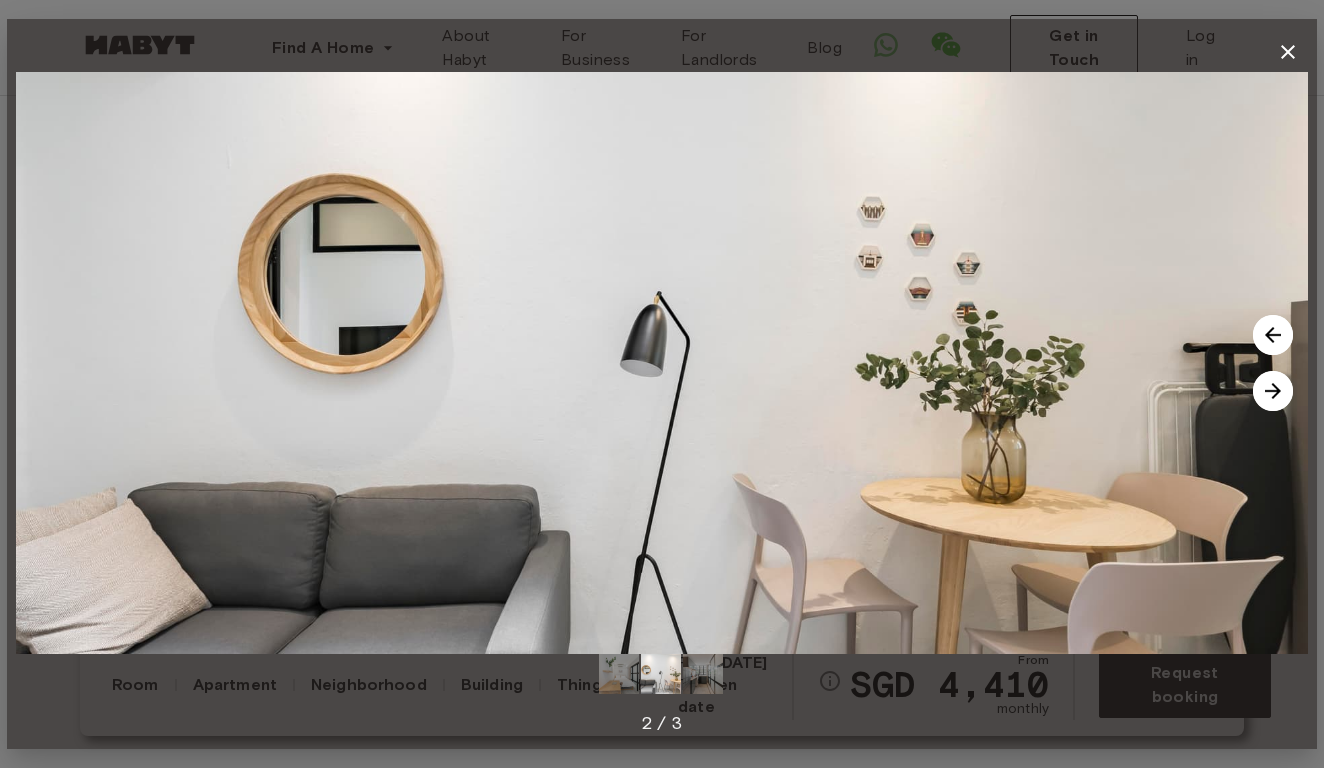 click at bounding box center [1273, 391] 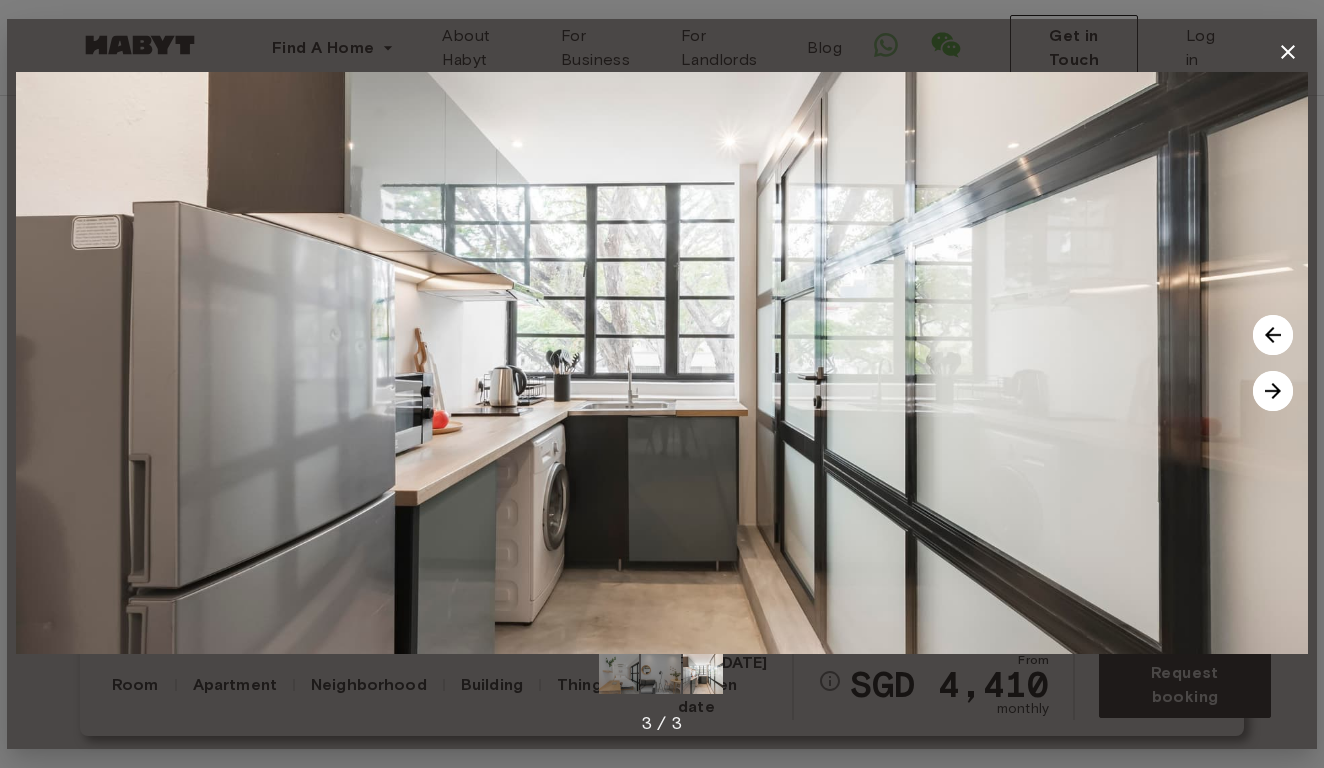 click at bounding box center (1273, 391) 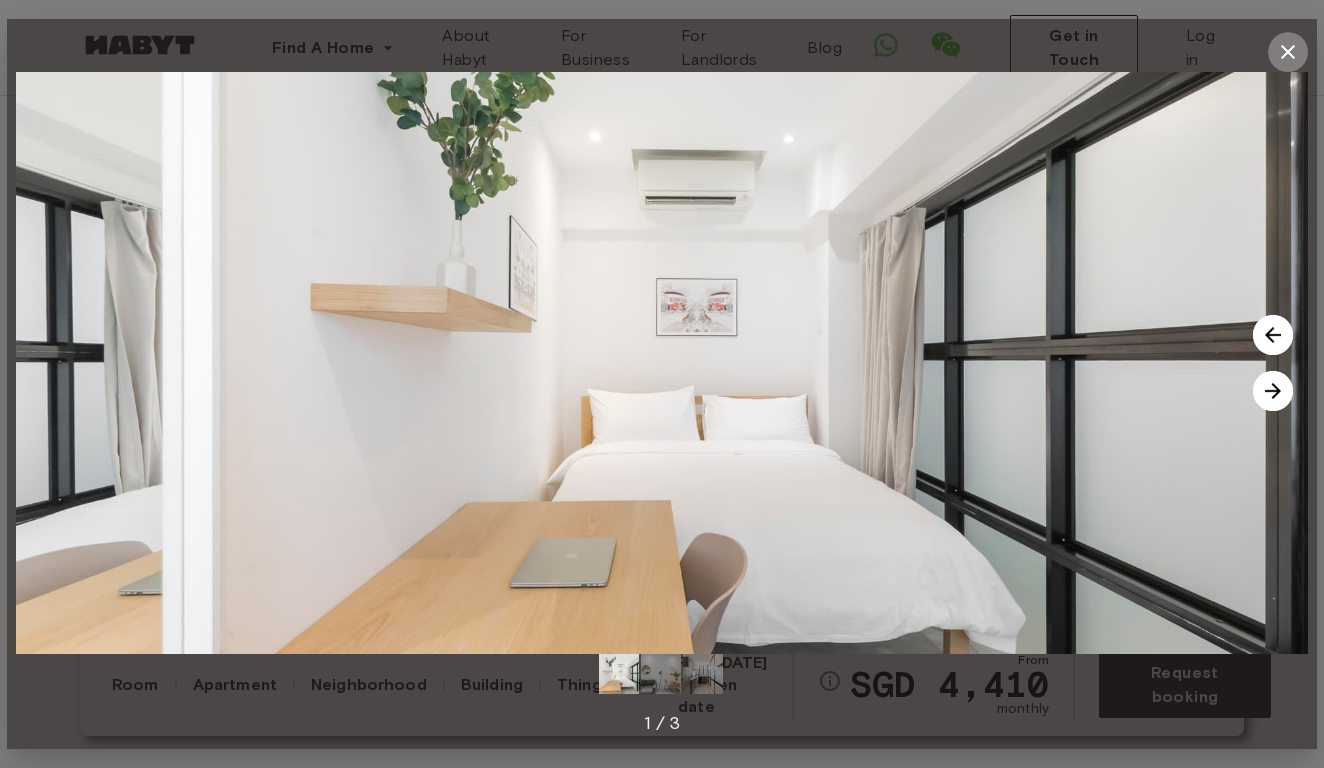 click 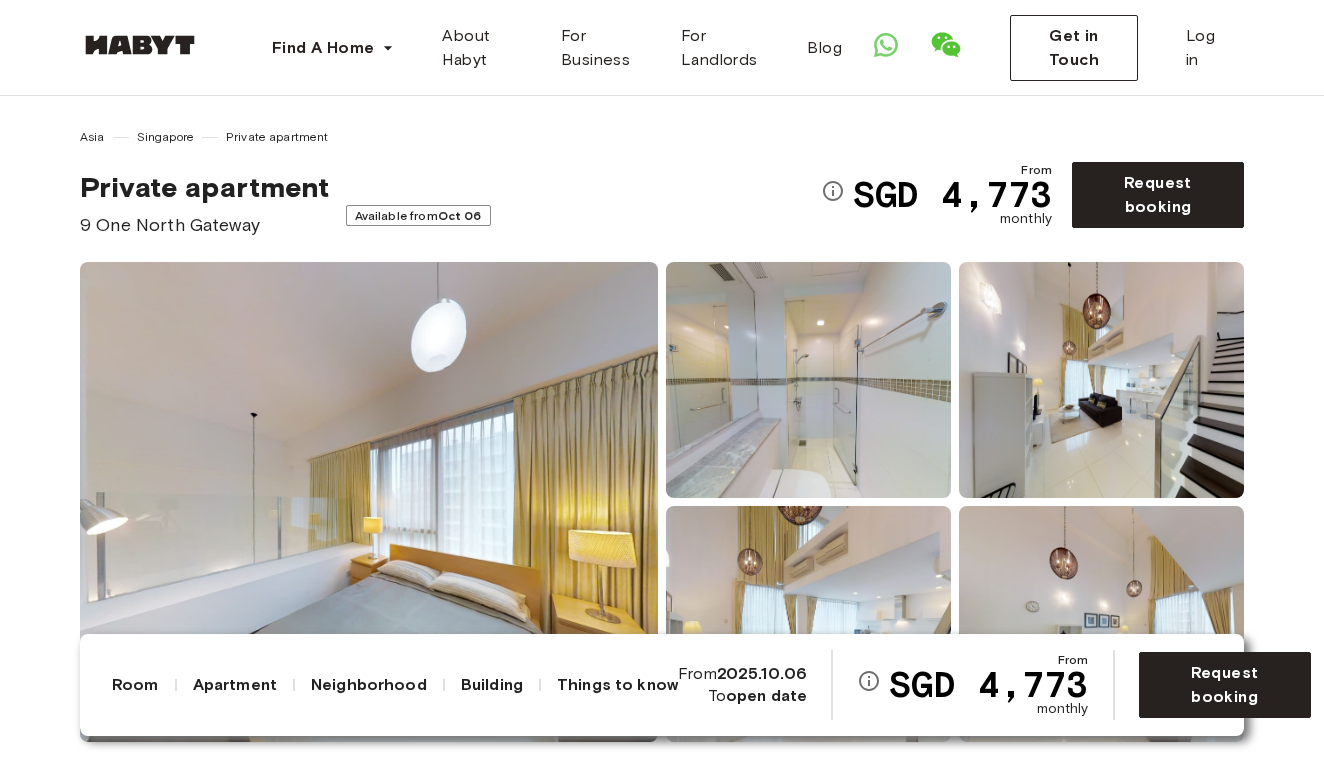 scroll, scrollTop: 0, scrollLeft: 0, axis: both 